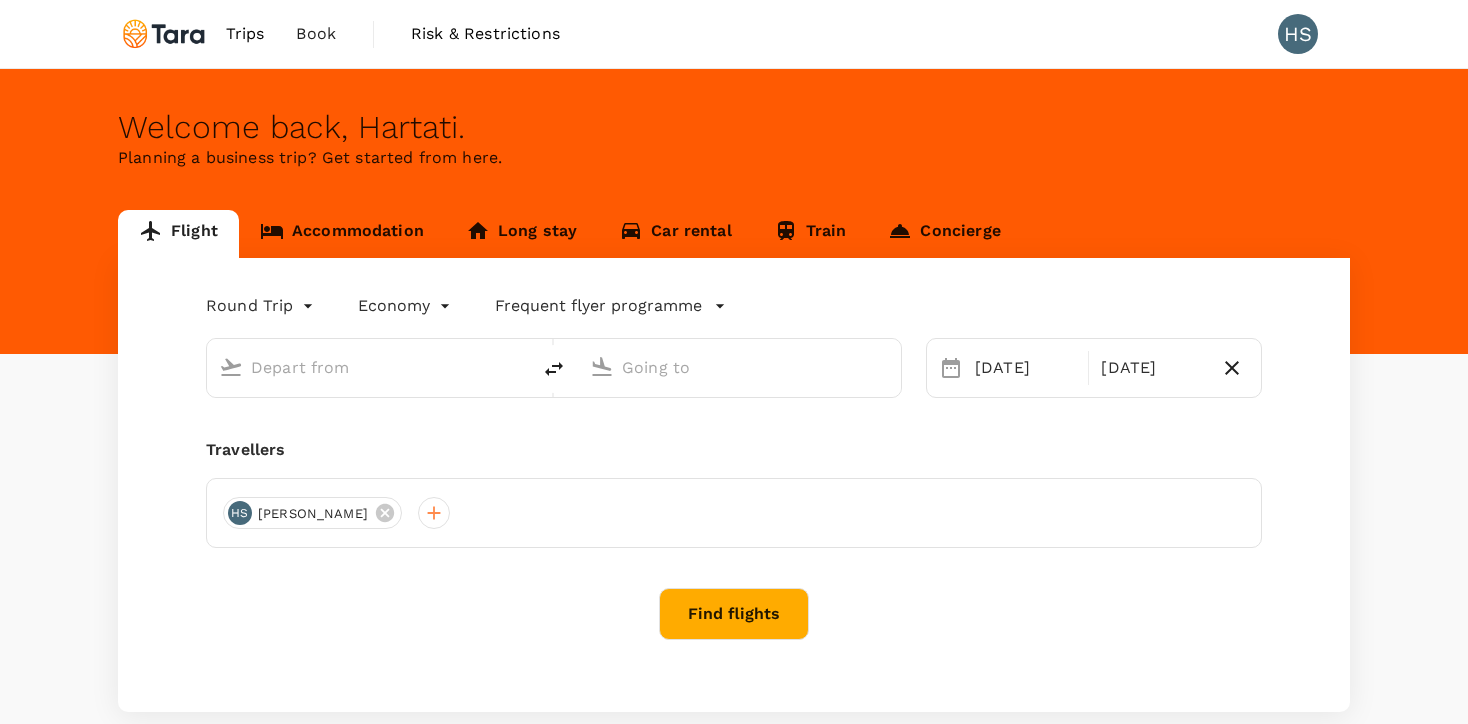 scroll, scrollTop: 0, scrollLeft: 0, axis: both 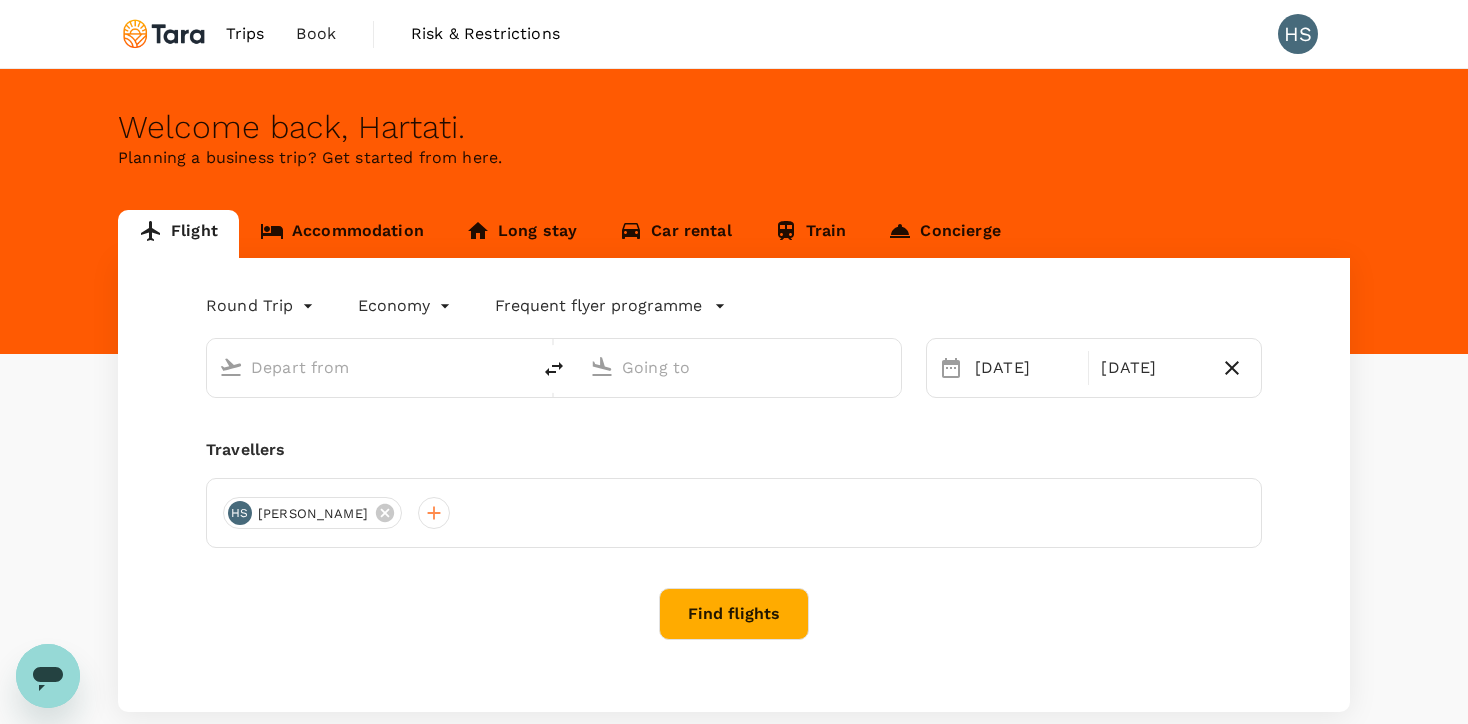 type on "Soekarno-Hatta Intl (CGK)" 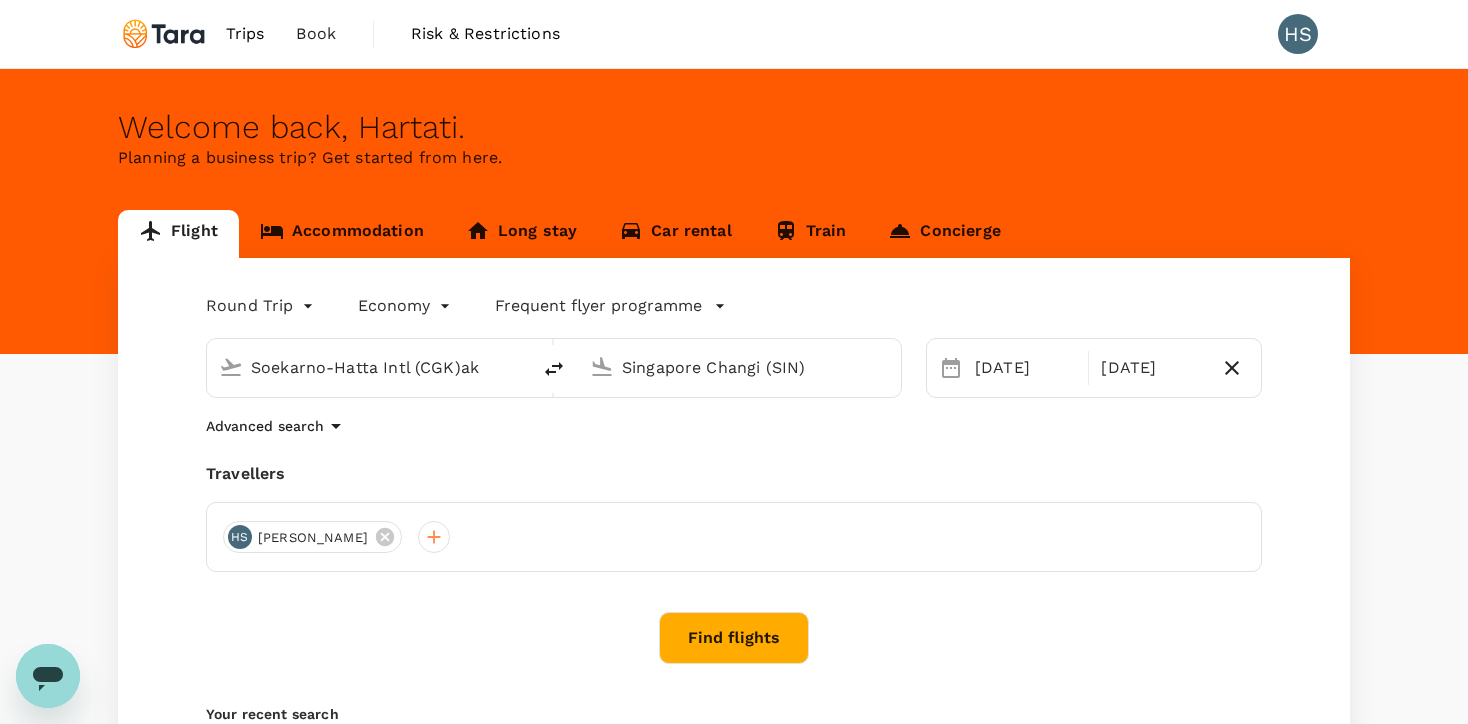 type on "Soekarno-Hatta Intl (CGK)aka" 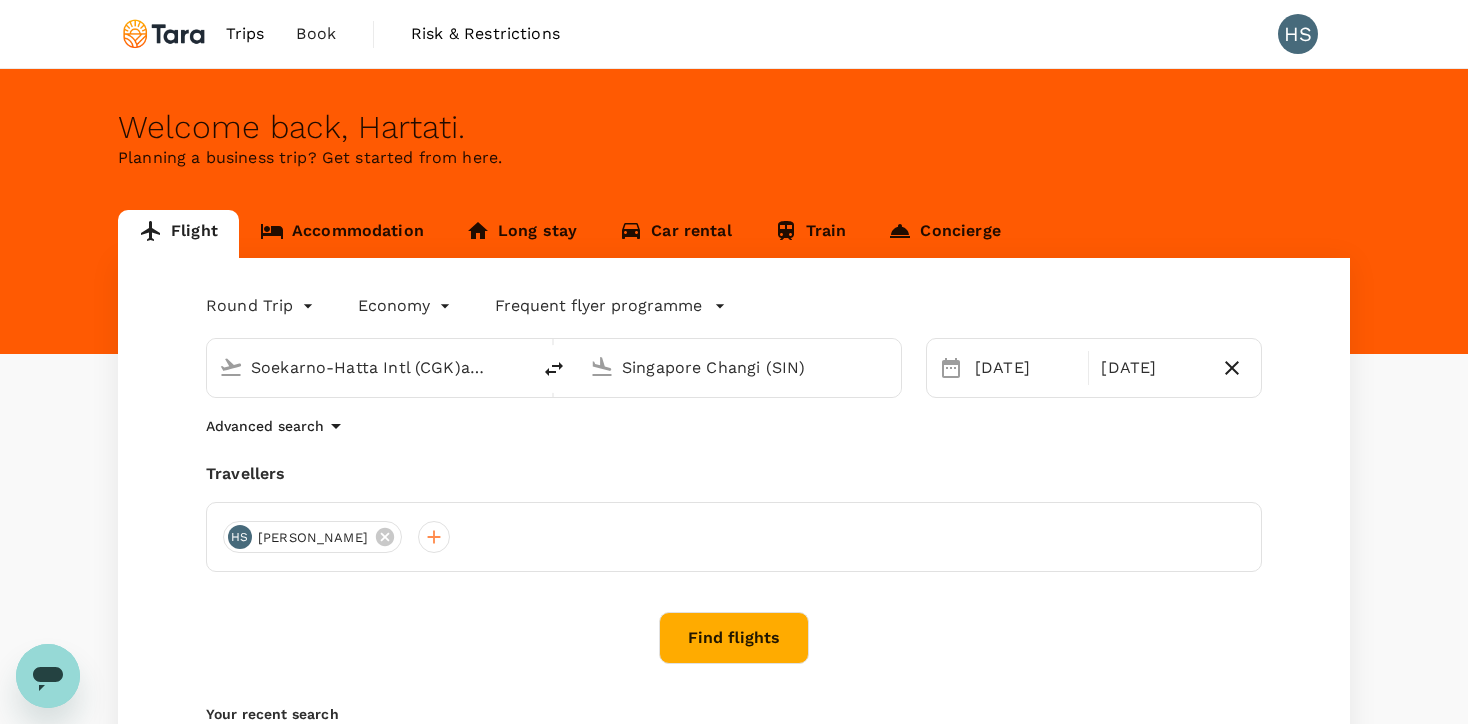 scroll, scrollTop: 0, scrollLeft: 2, axis: horizontal 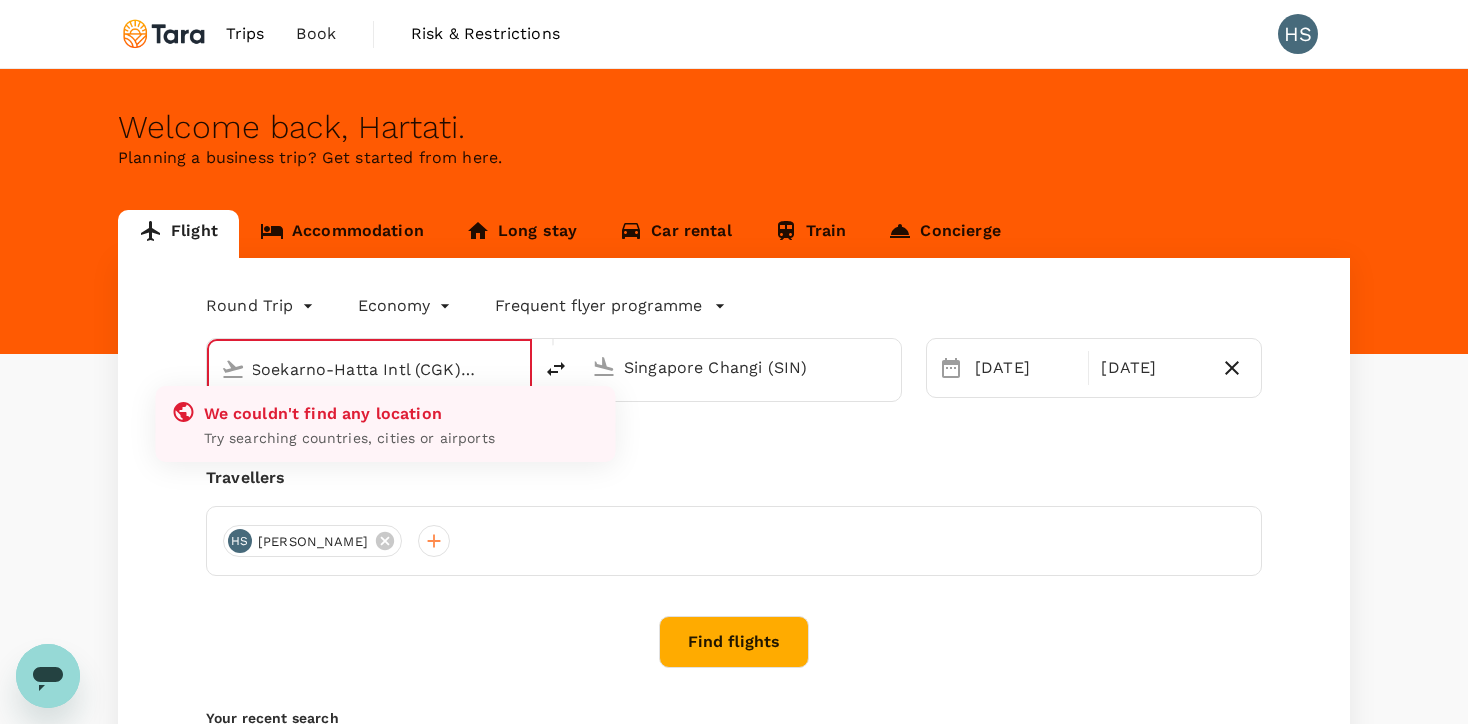 type 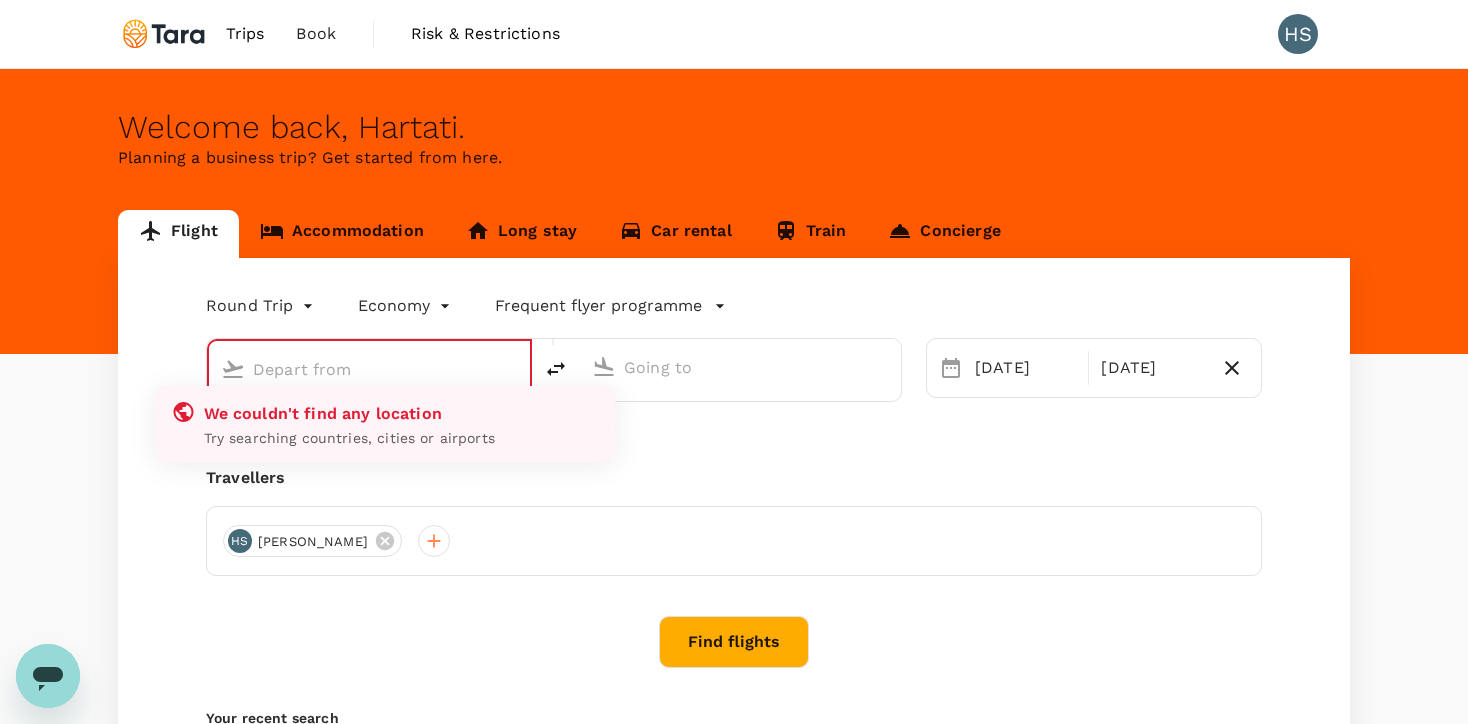 scroll, scrollTop: 0, scrollLeft: 0, axis: both 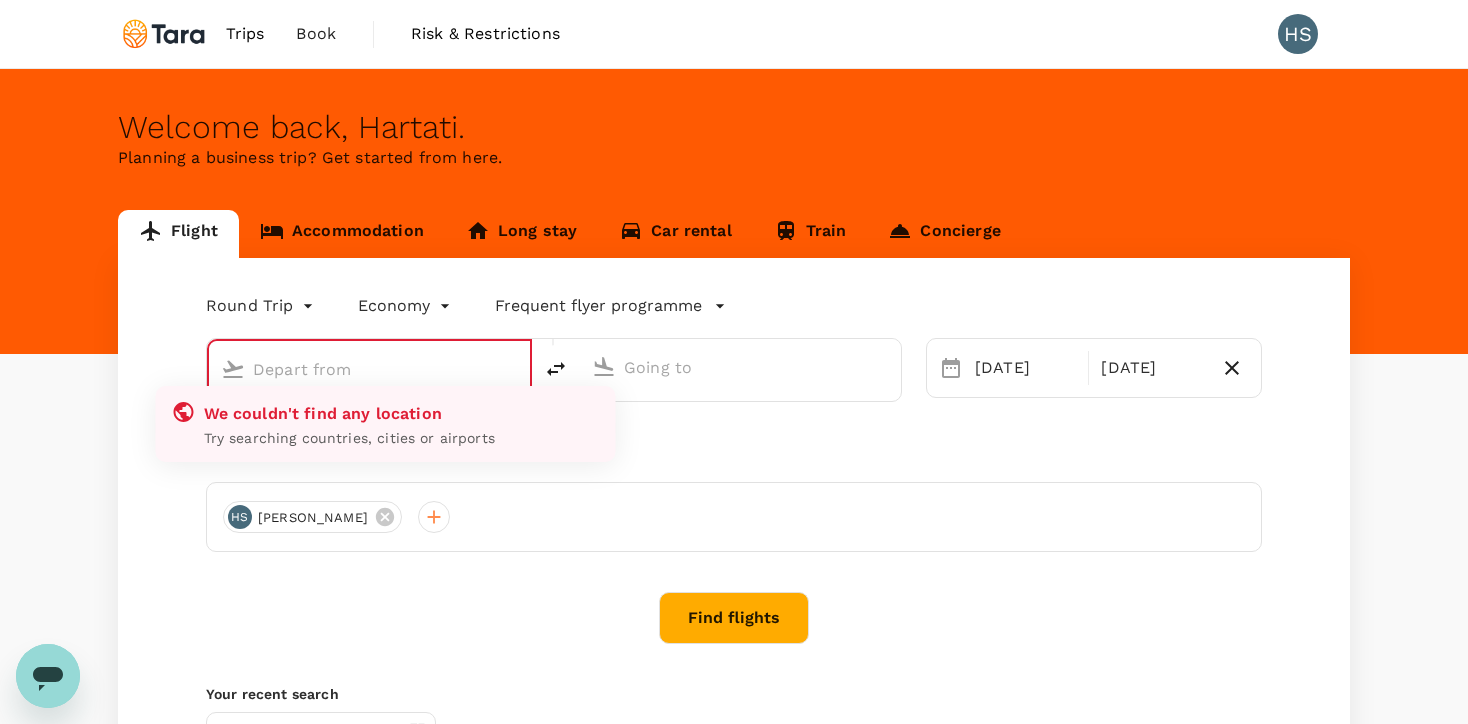 type on "Soekarno-Hatta Intl (CGK)" 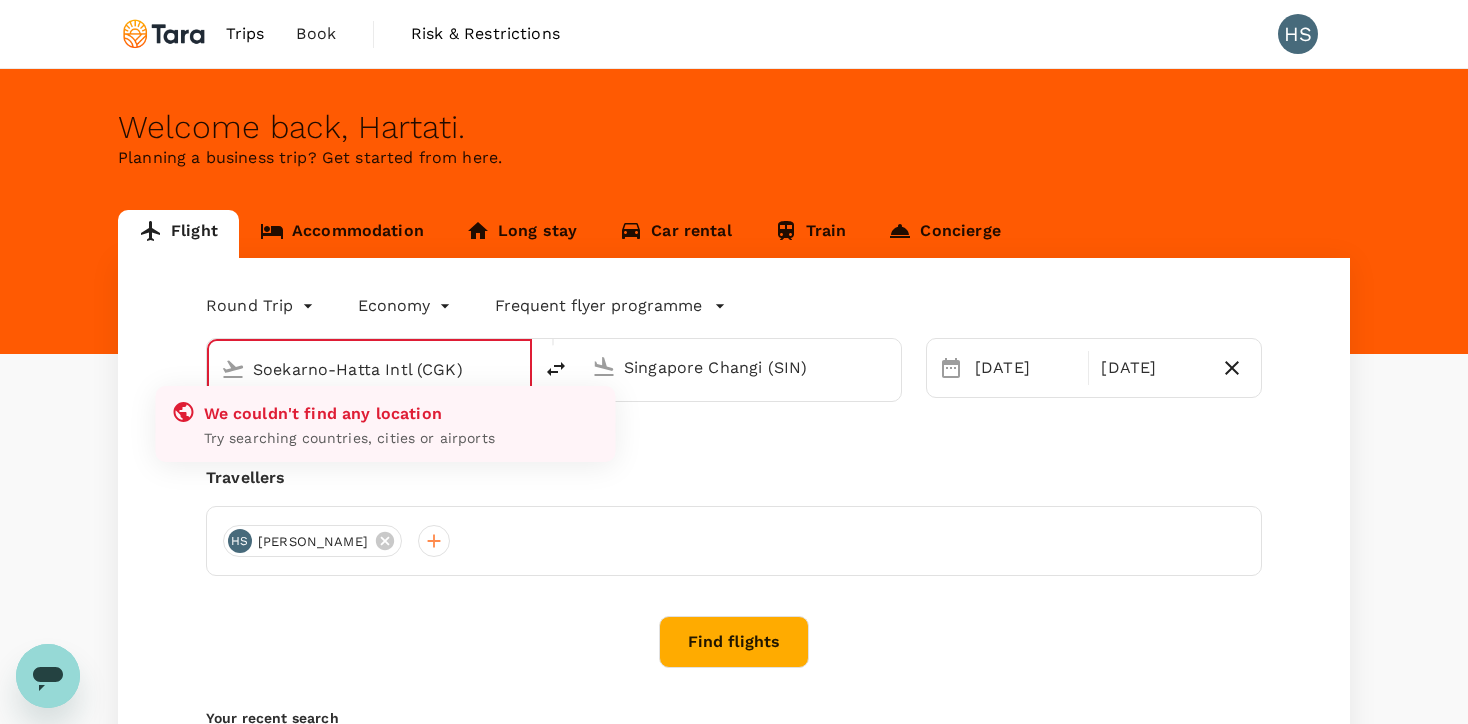 type on "Soekarno-Hatta Intl (CGK)" 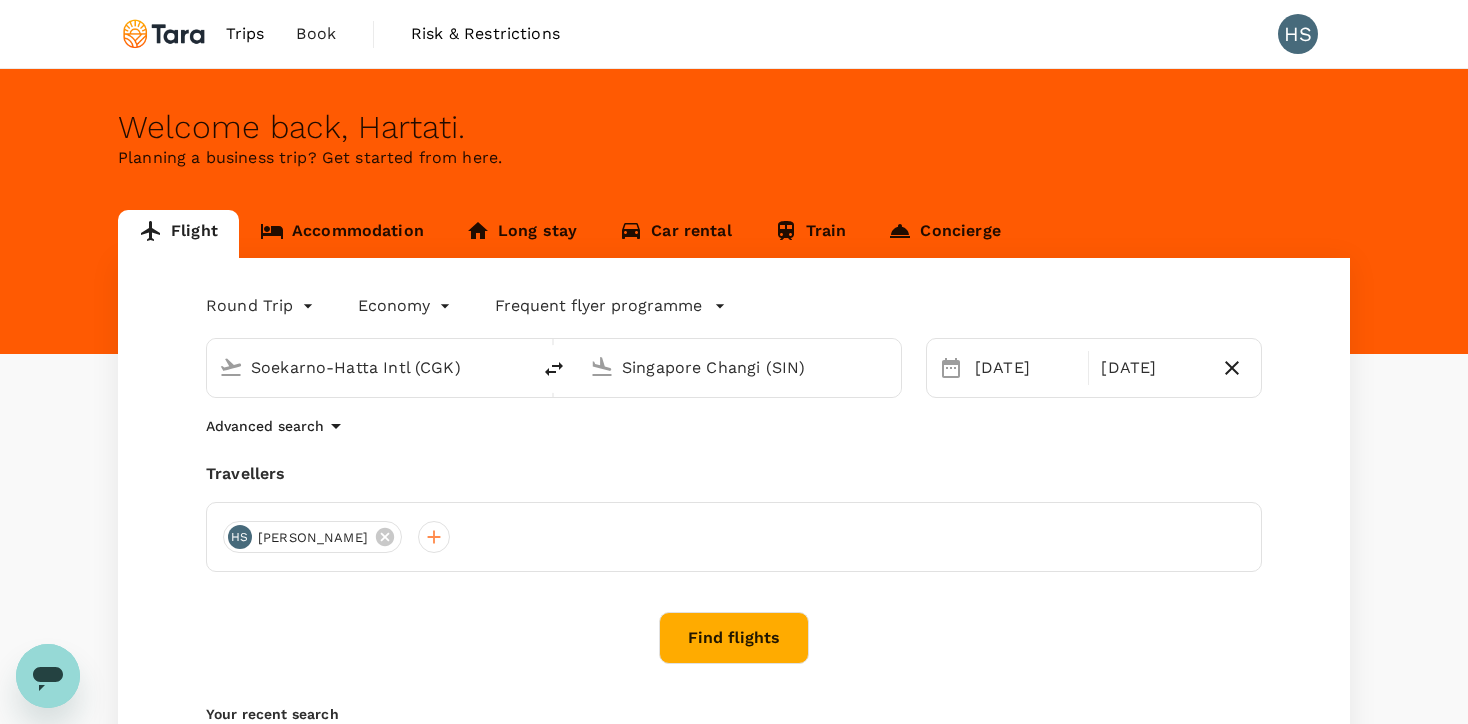 click on "Soekarno-Hatta Intl (CGK)" at bounding box center (369, 367) 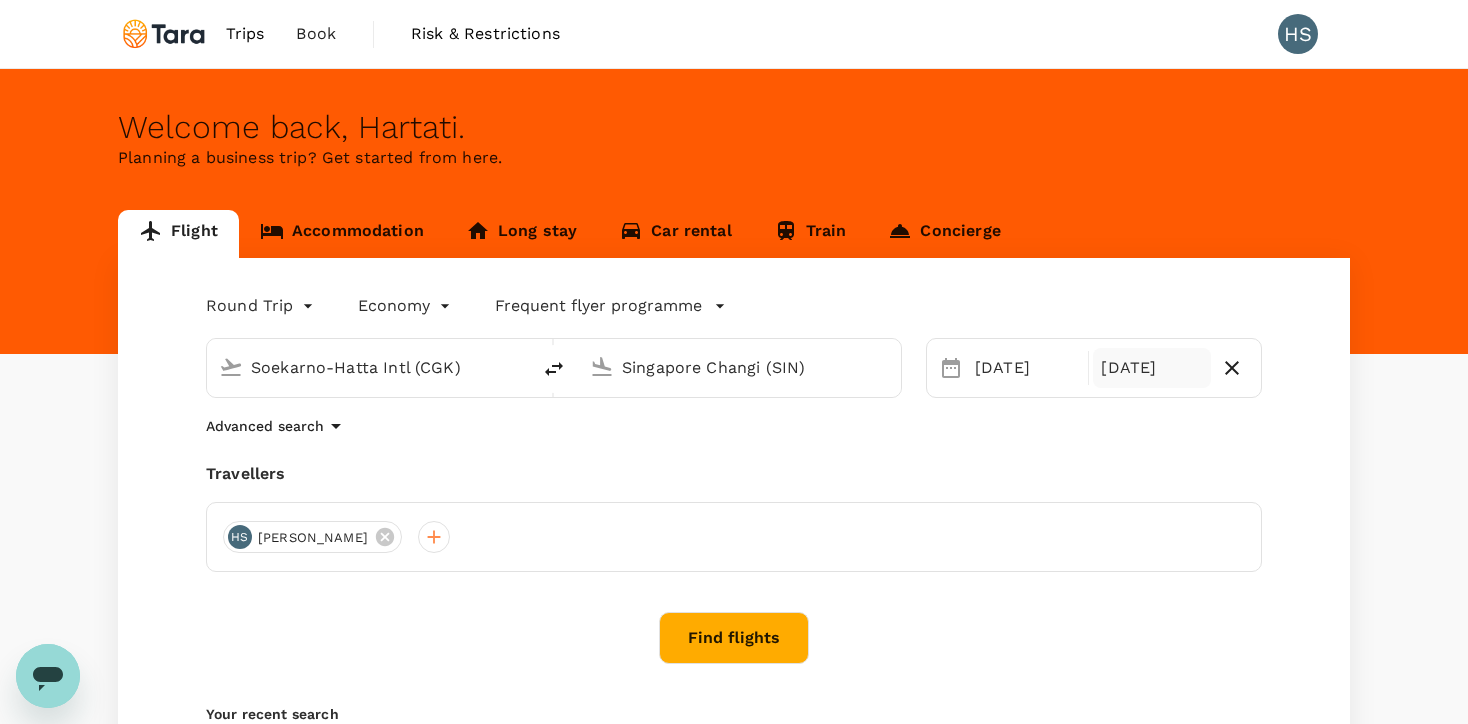 click on "[DATE]" at bounding box center [1151, 368] 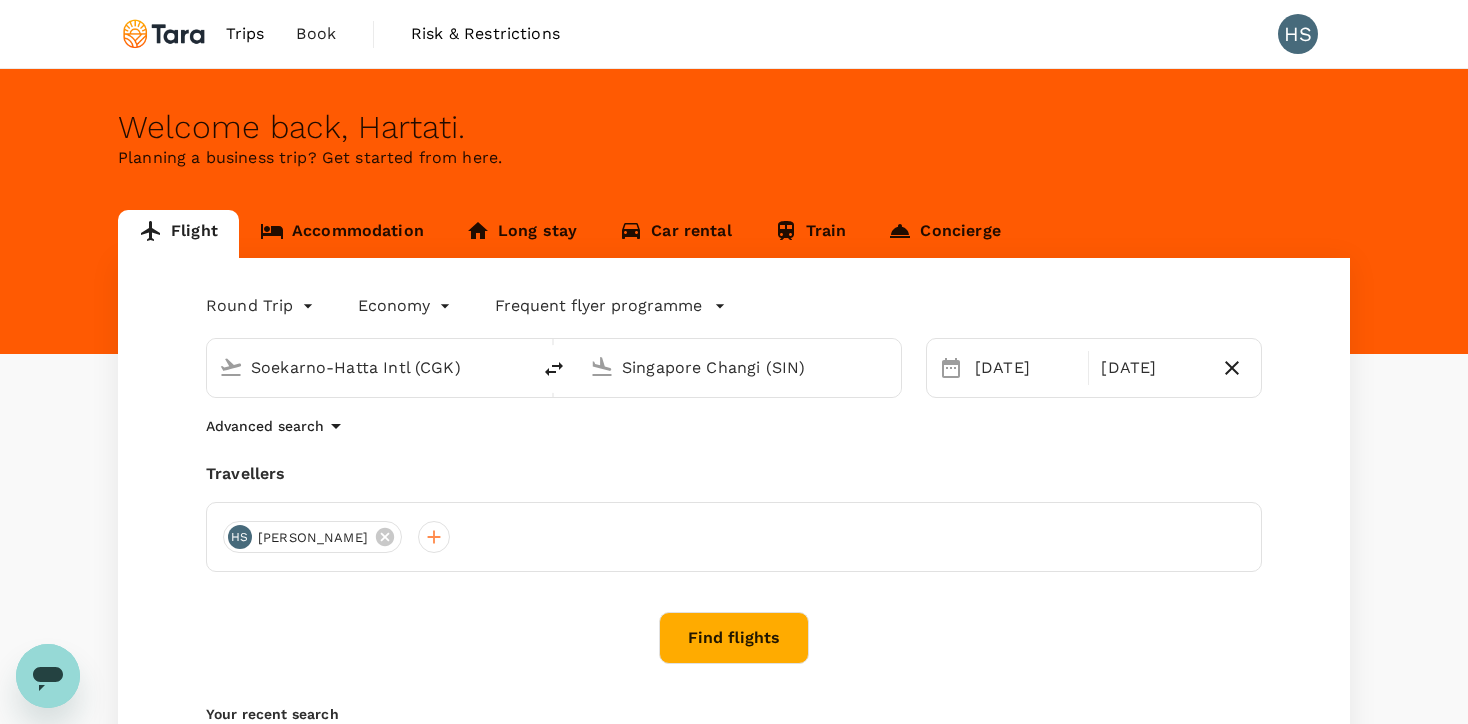 click on "Round Trip roundtrip Economy economy Frequent flyer programme Soekarno-Hatta Intl (CGK) [GEOGRAPHIC_DATA] Changi (SIN) [DATE] Aug Advanced search Travellers   HS [PERSON_NAME] Find flights Your recent search Flight to [GEOGRAPHIC_DATA] CGK - SIN [DATE] - [DATE] · 1 Traveller" at bounding box center [734, 550] 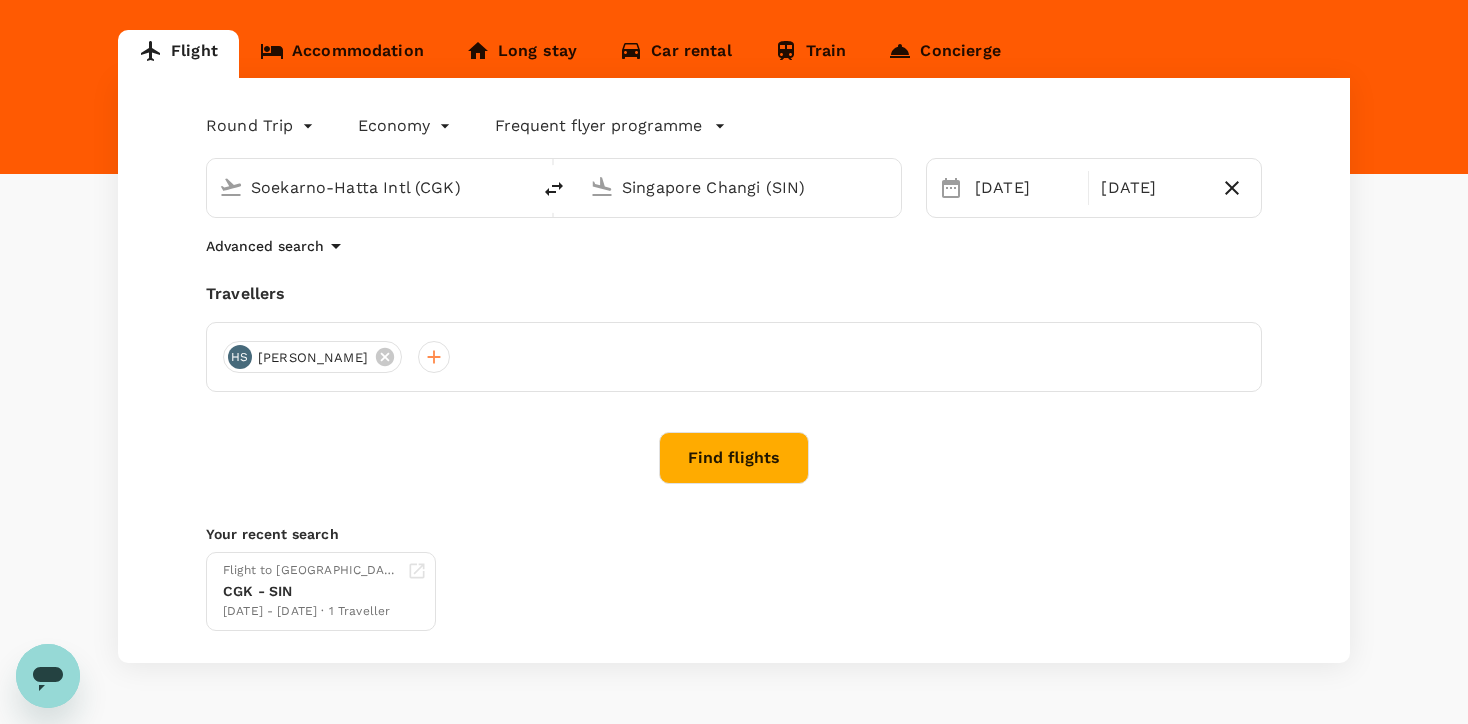 scroll, scrollTop: 181, scrollLeft: 0, axis: vertical 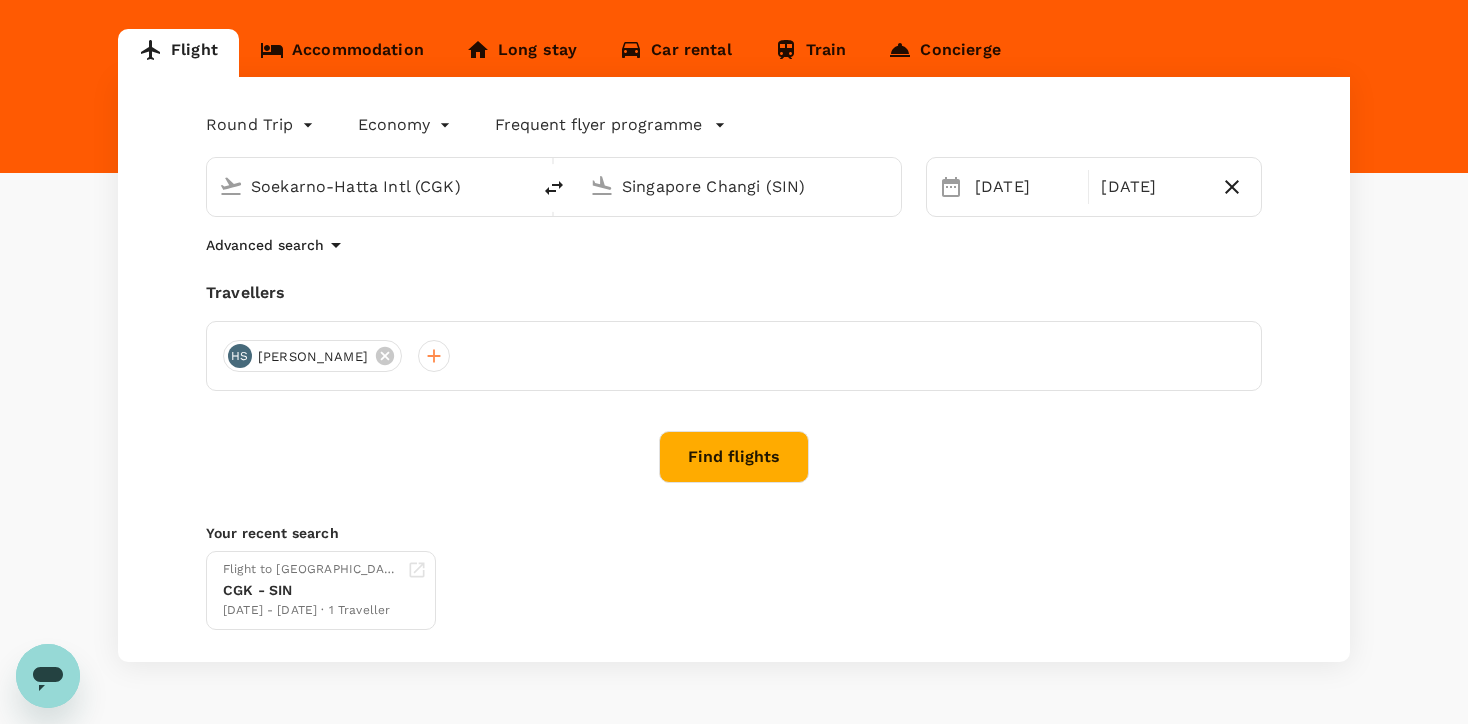 click on "Find flights" at bounding box center [734, 457] 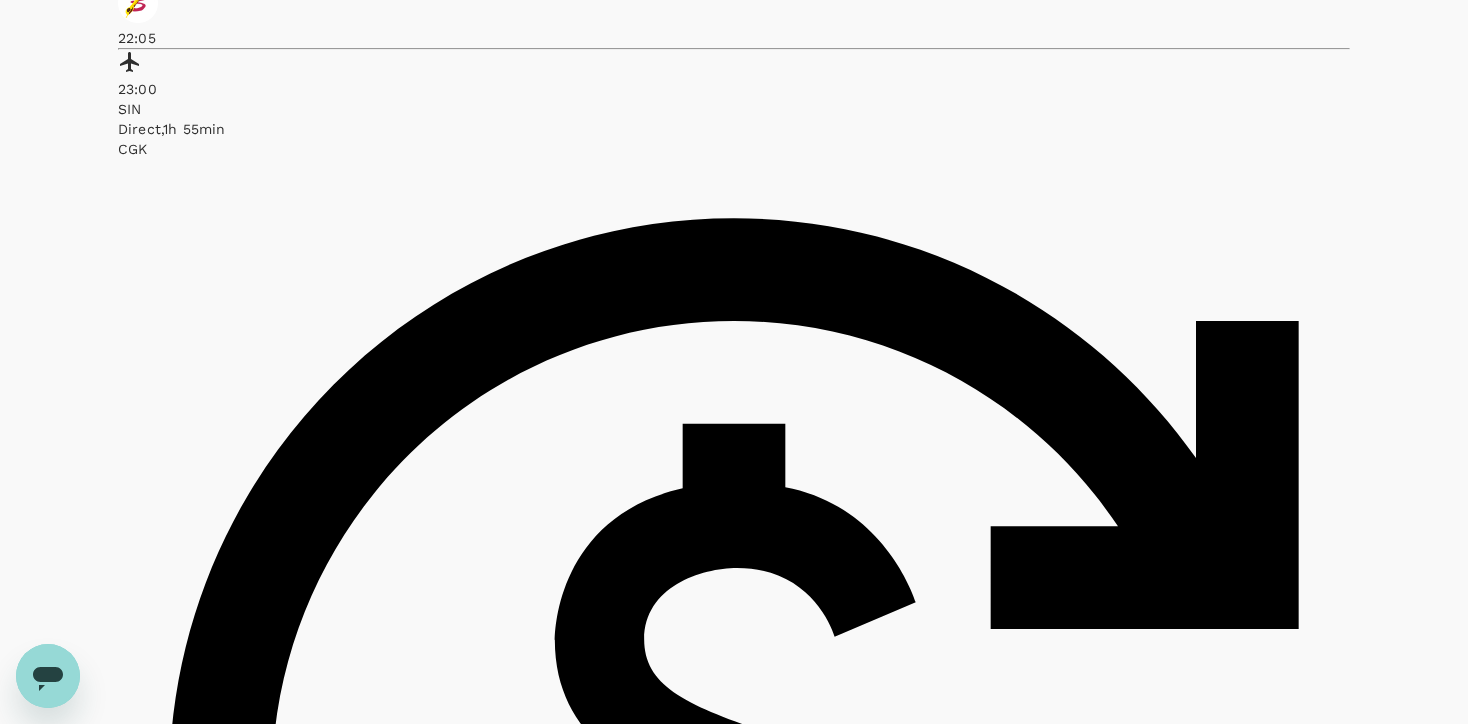 scroll, scrollTop: 1194, scrollLeft: 0, axis: vertical 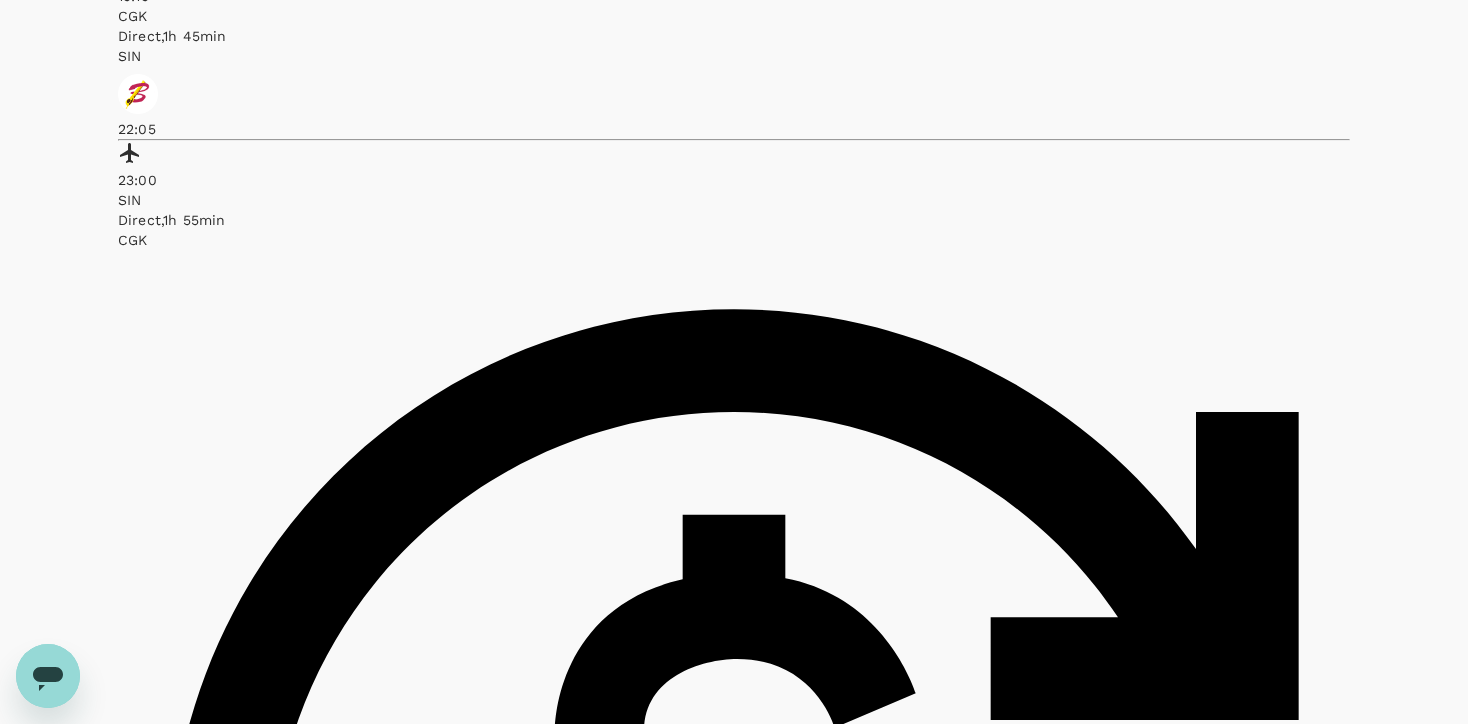 click on "Garuda Indonesia" at bounding box center [368, -360] 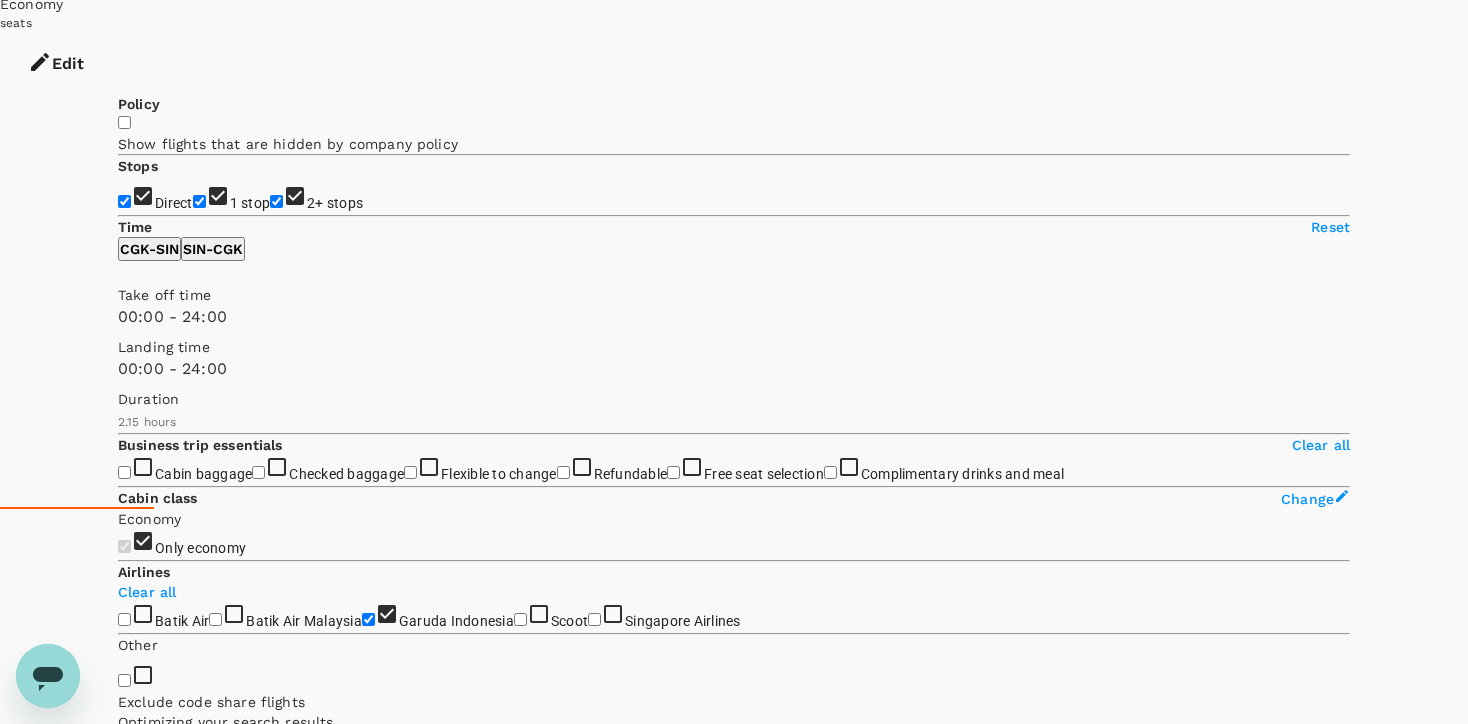 scroll, scrollTop: 242, scrollLeft: 0, axis: vertical 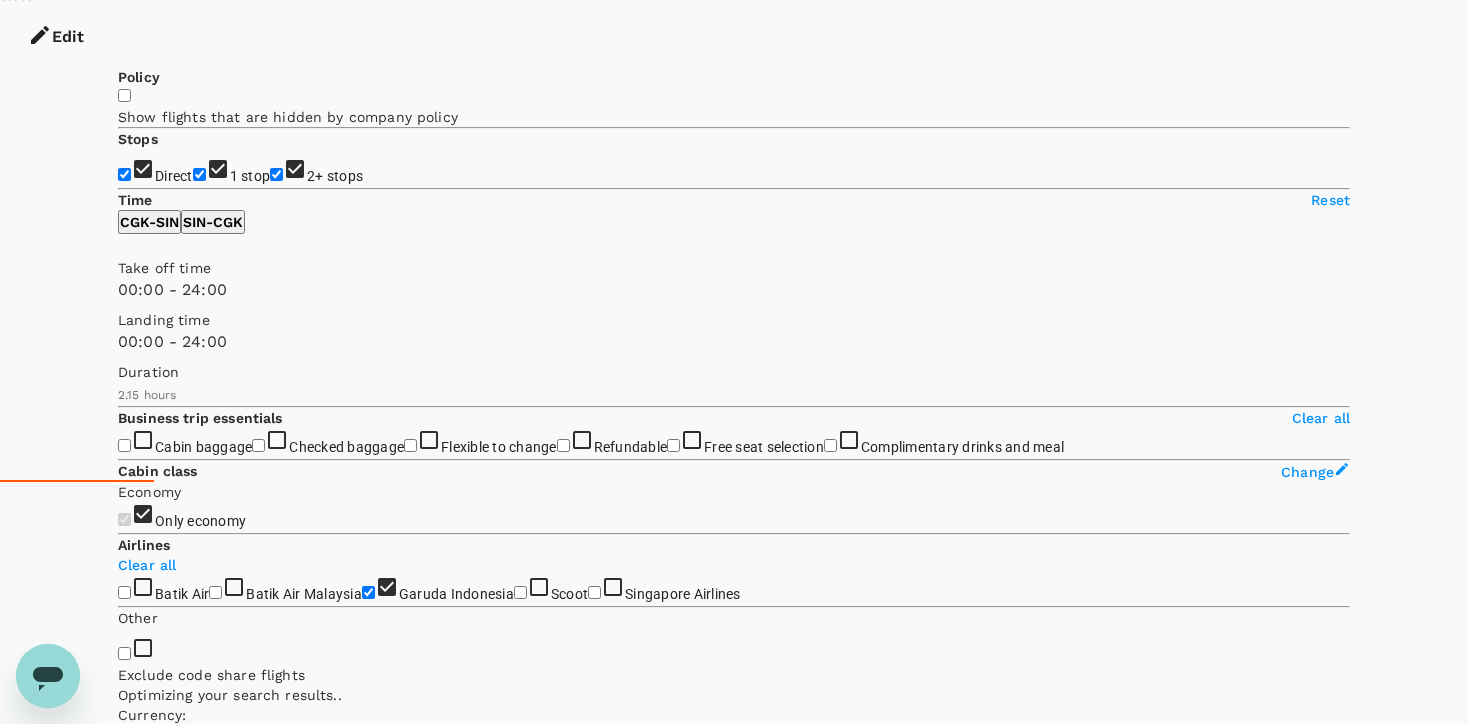 click on "SIN - CGK" at bounding box center (213, 222) 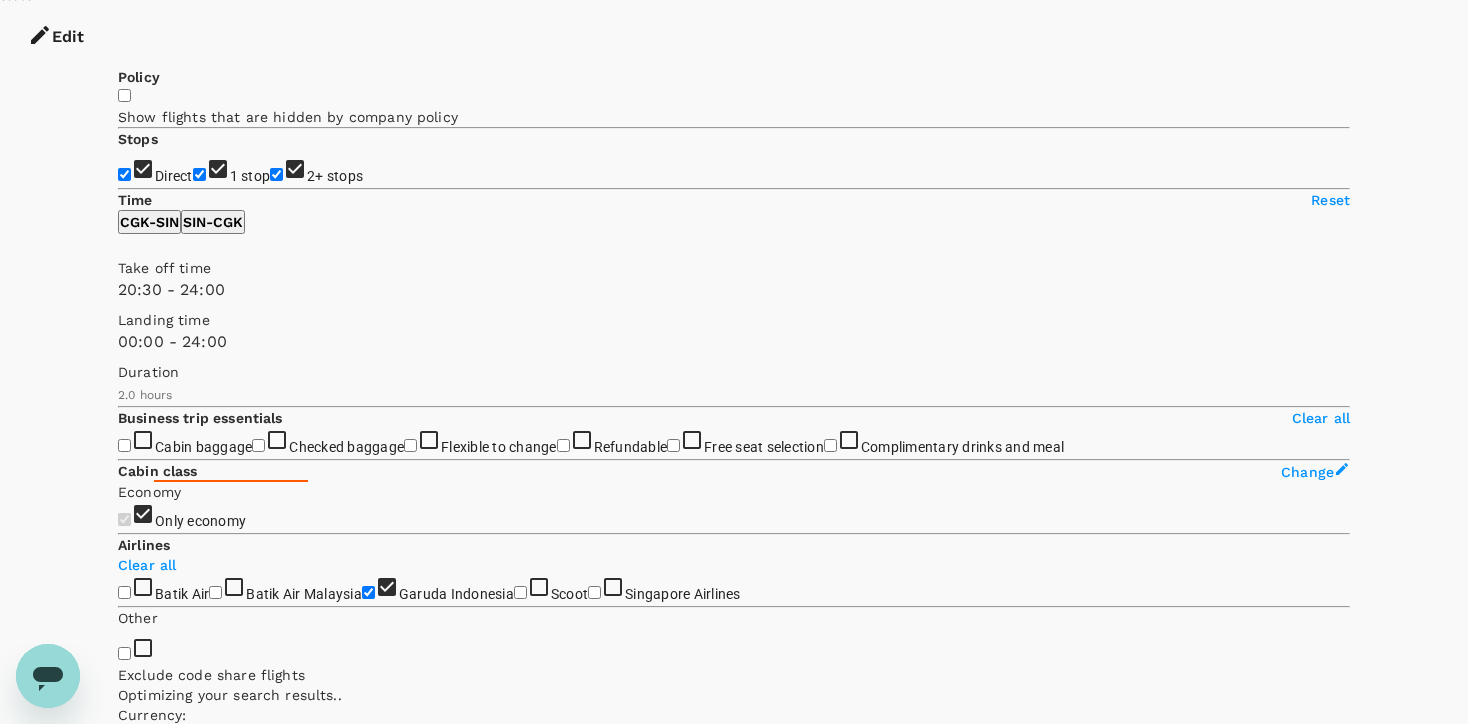 type on "1260" 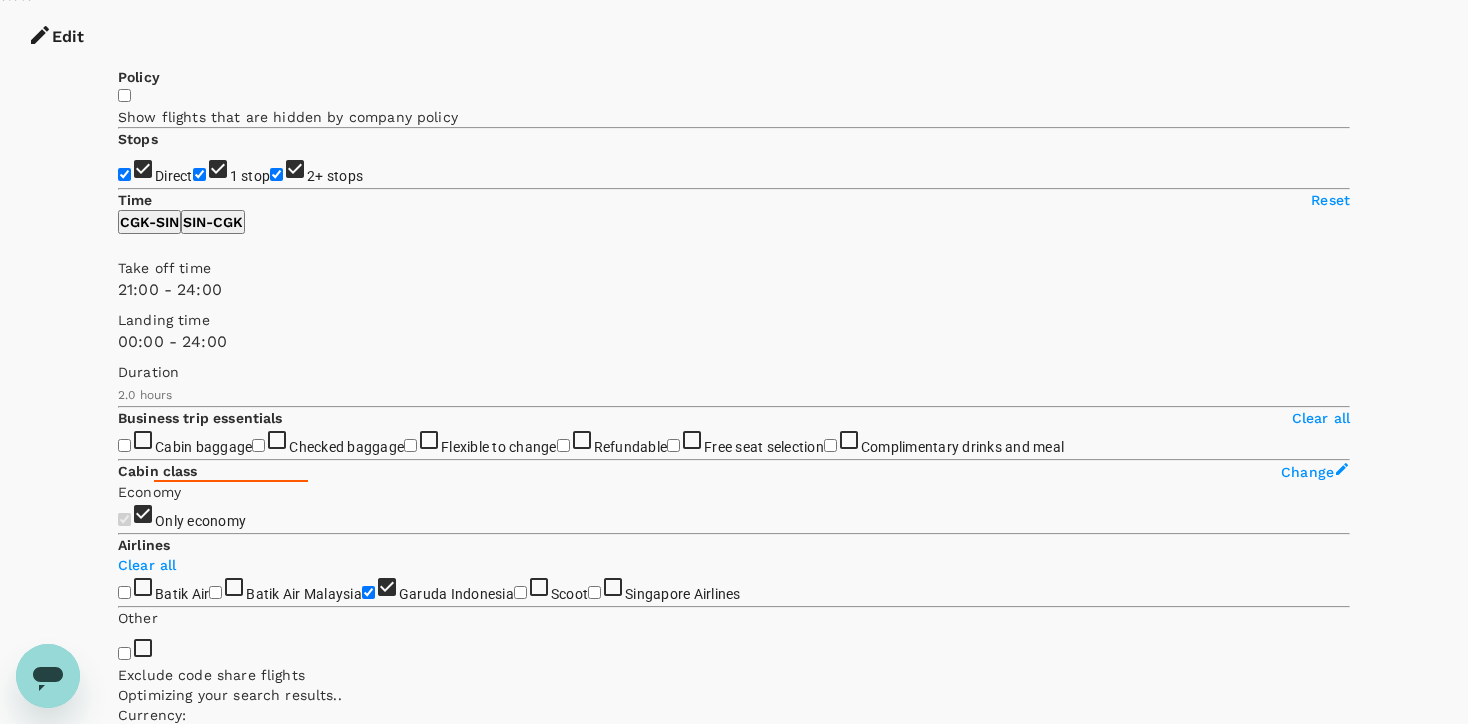 drag, startPoint x: 117, startPoint y: 350, endPoint x: 388, endPoint y: 356, distance: 271.0664 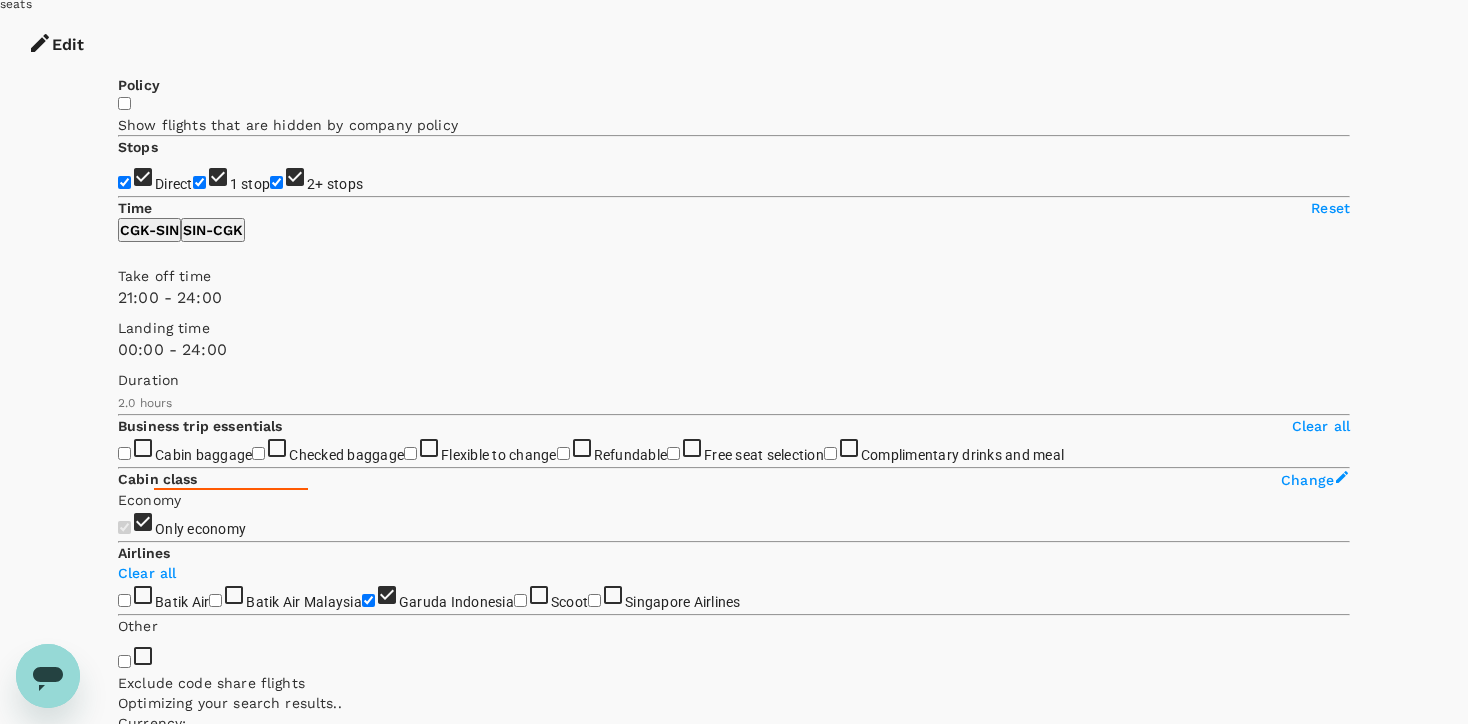 scroll, scrollTop: 236, scrollLeft: 0, axis: vertical 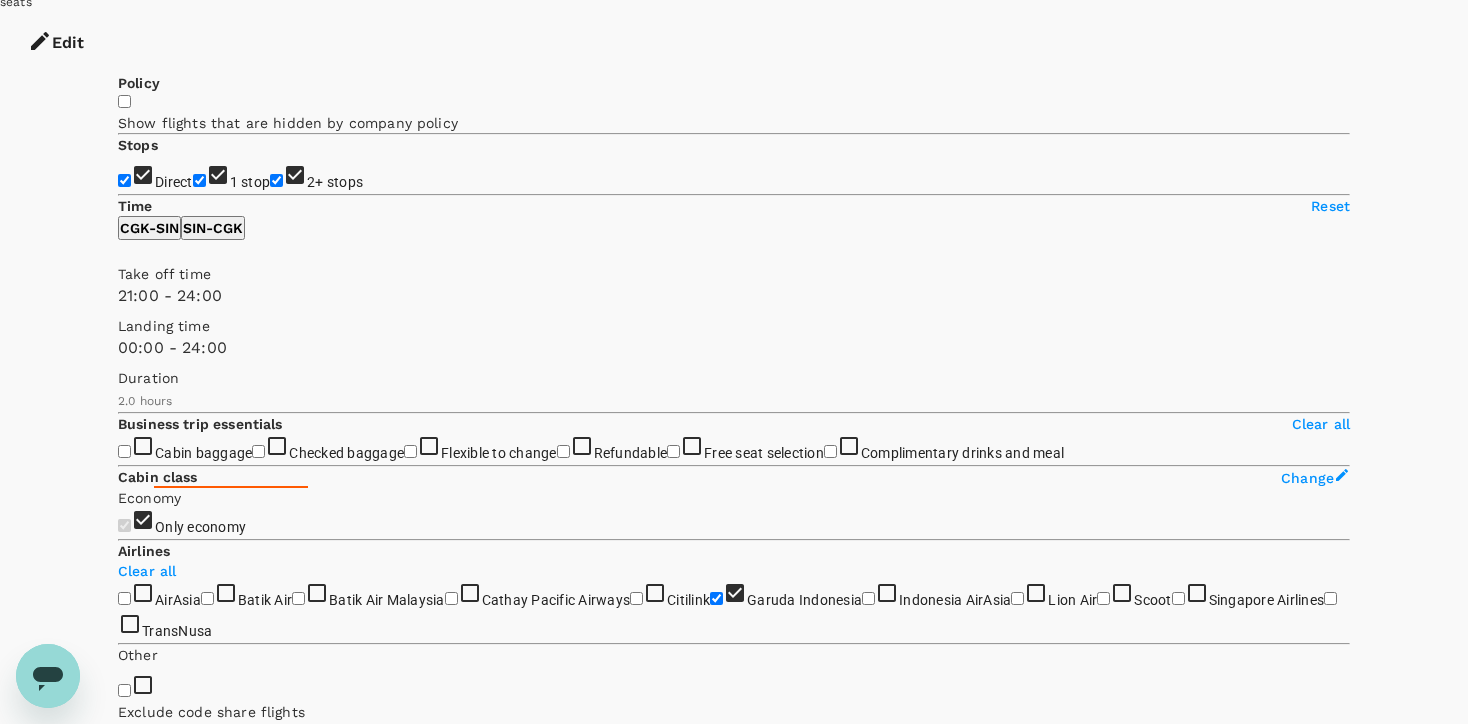 checkbox on "false" 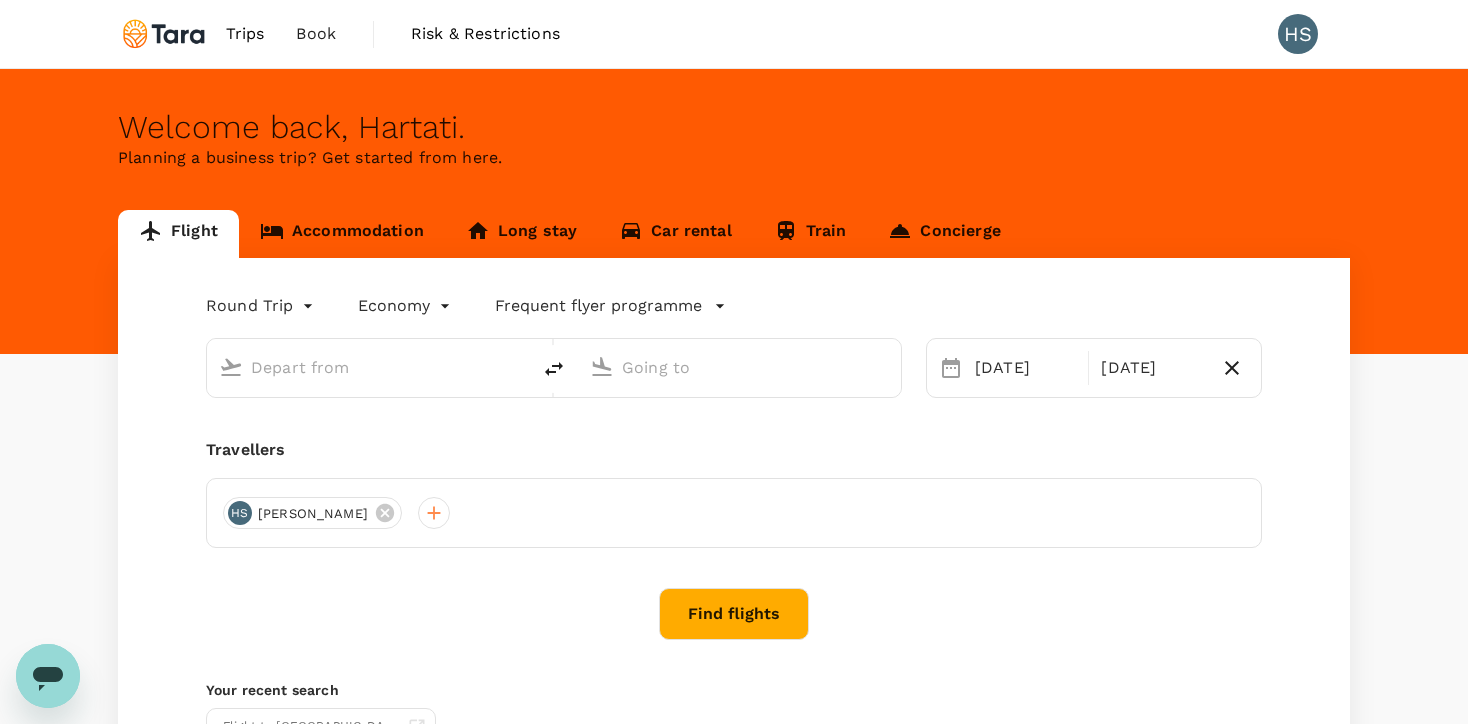 type on "Soekarno-Hatta Intl (CGK)" 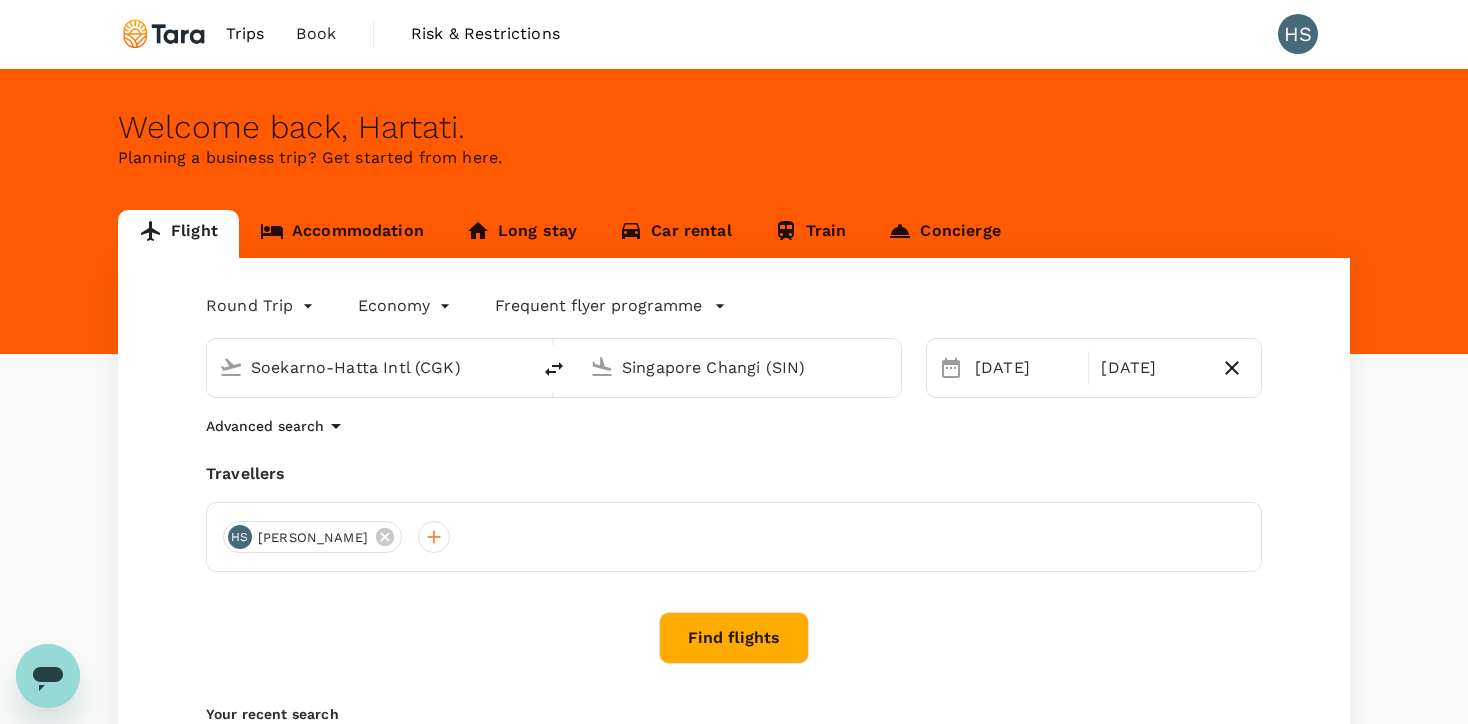 type 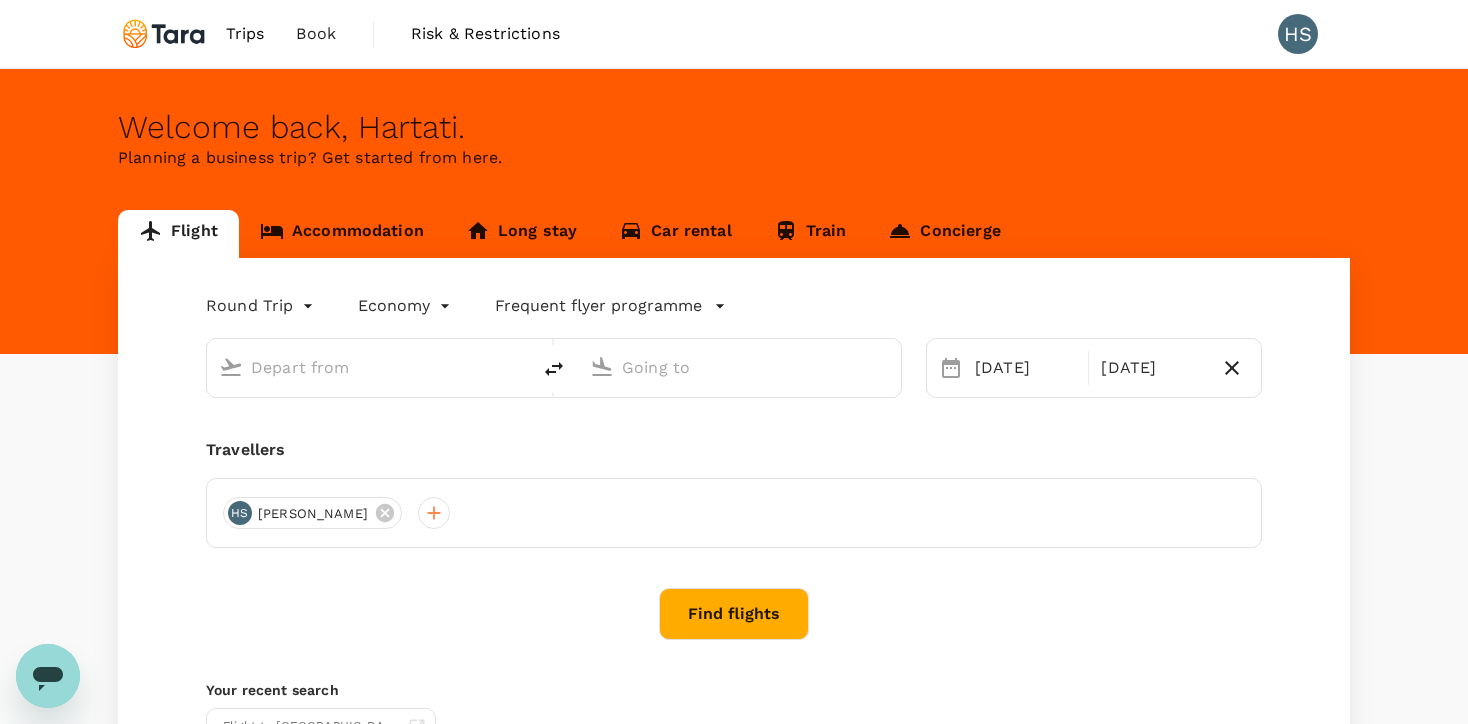 type on "Soekarno-Hatta Intl (CGK)" 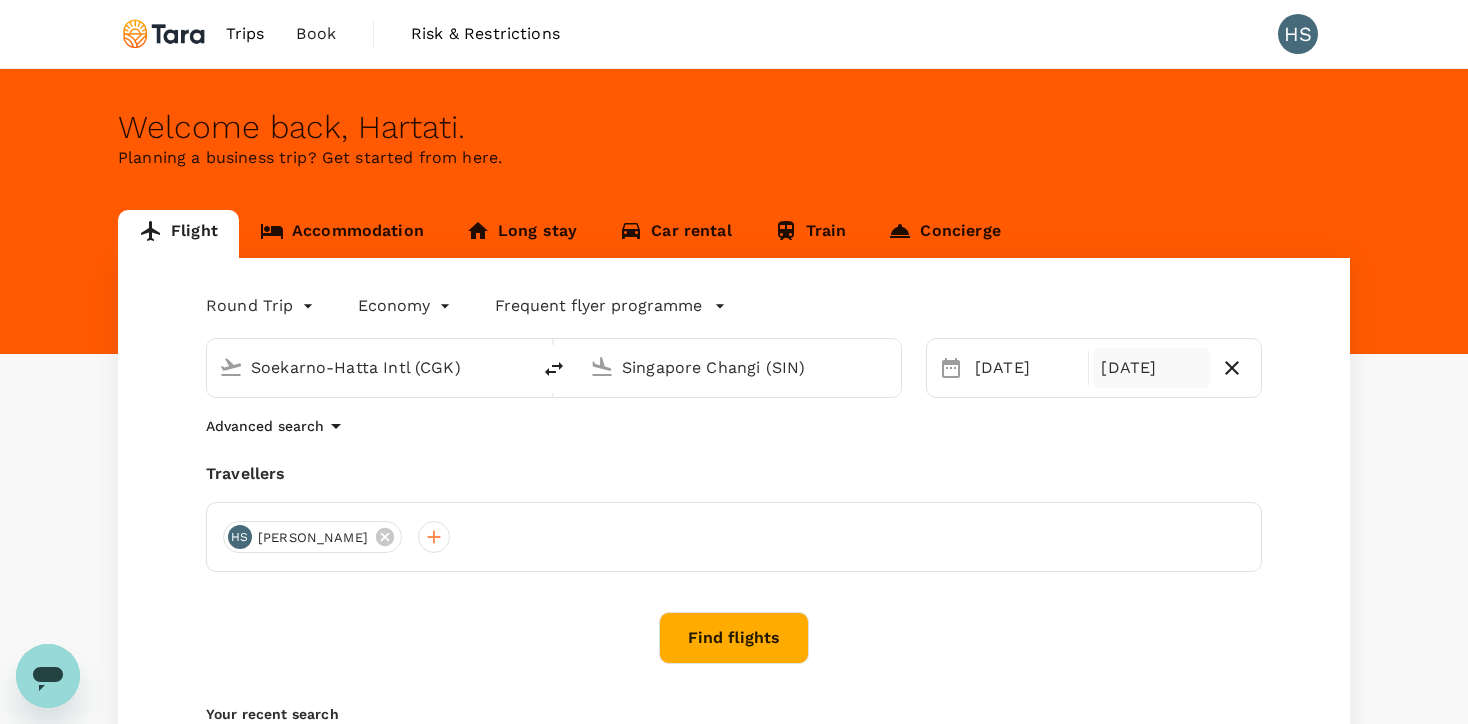 click on "[DATE]" at bounding box center (1151, 368) 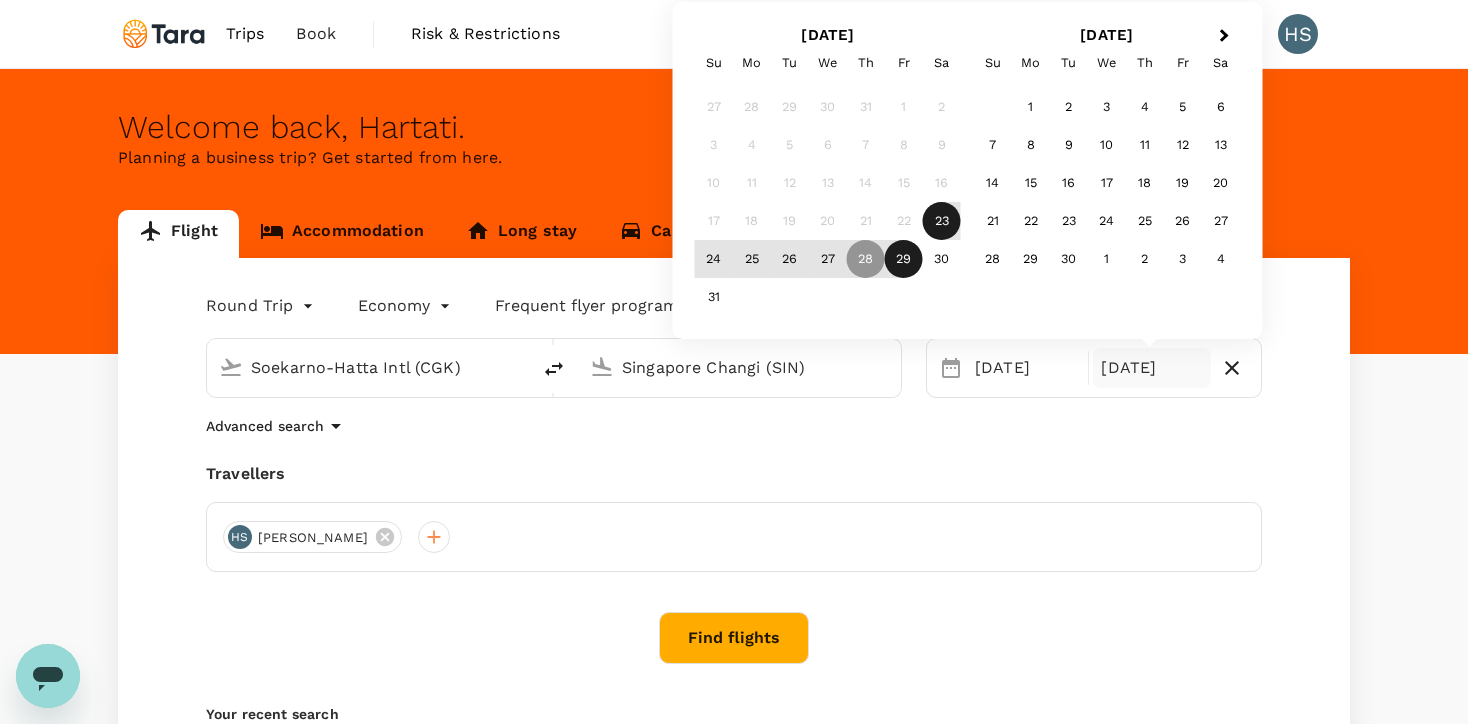 click on "29" at bounding box center (904, 259) 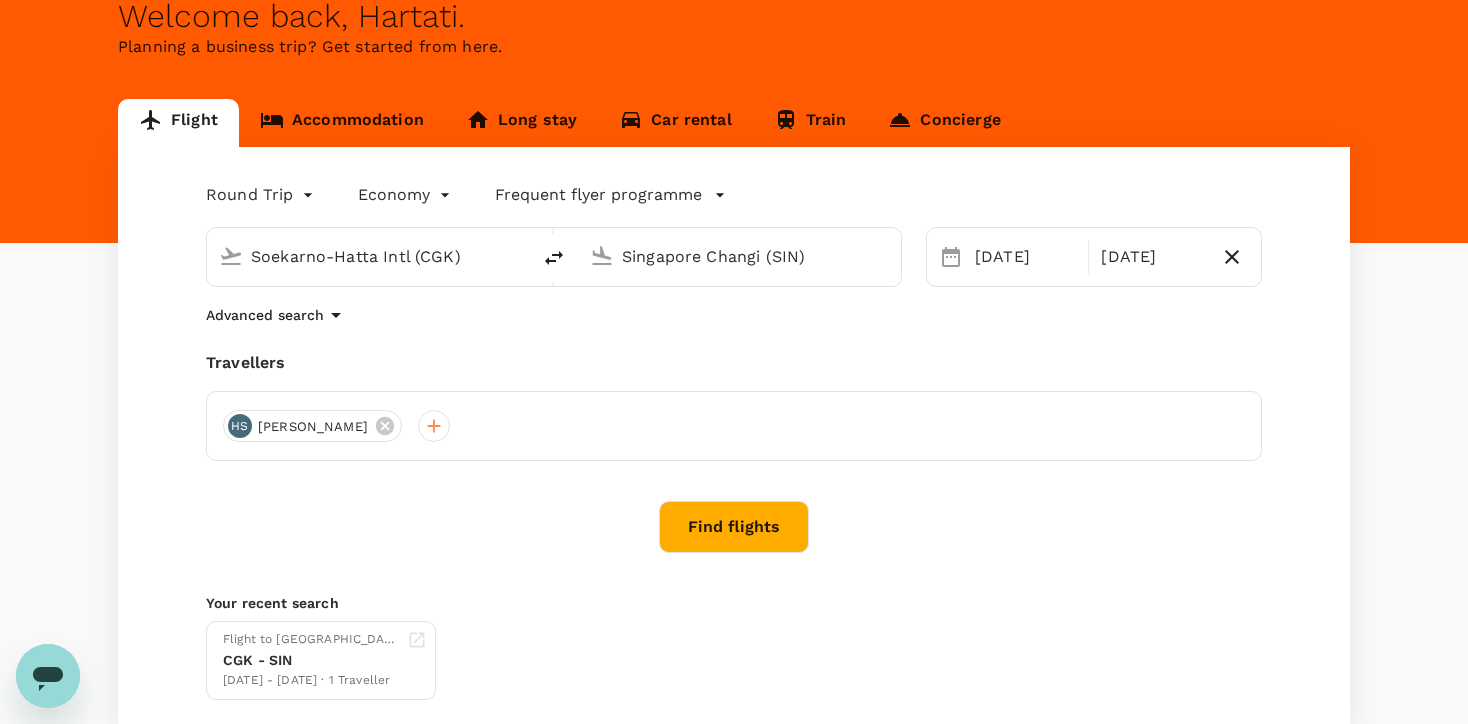 scroll, scrollTop: 143, scrollLeft: 0, axis: vertical 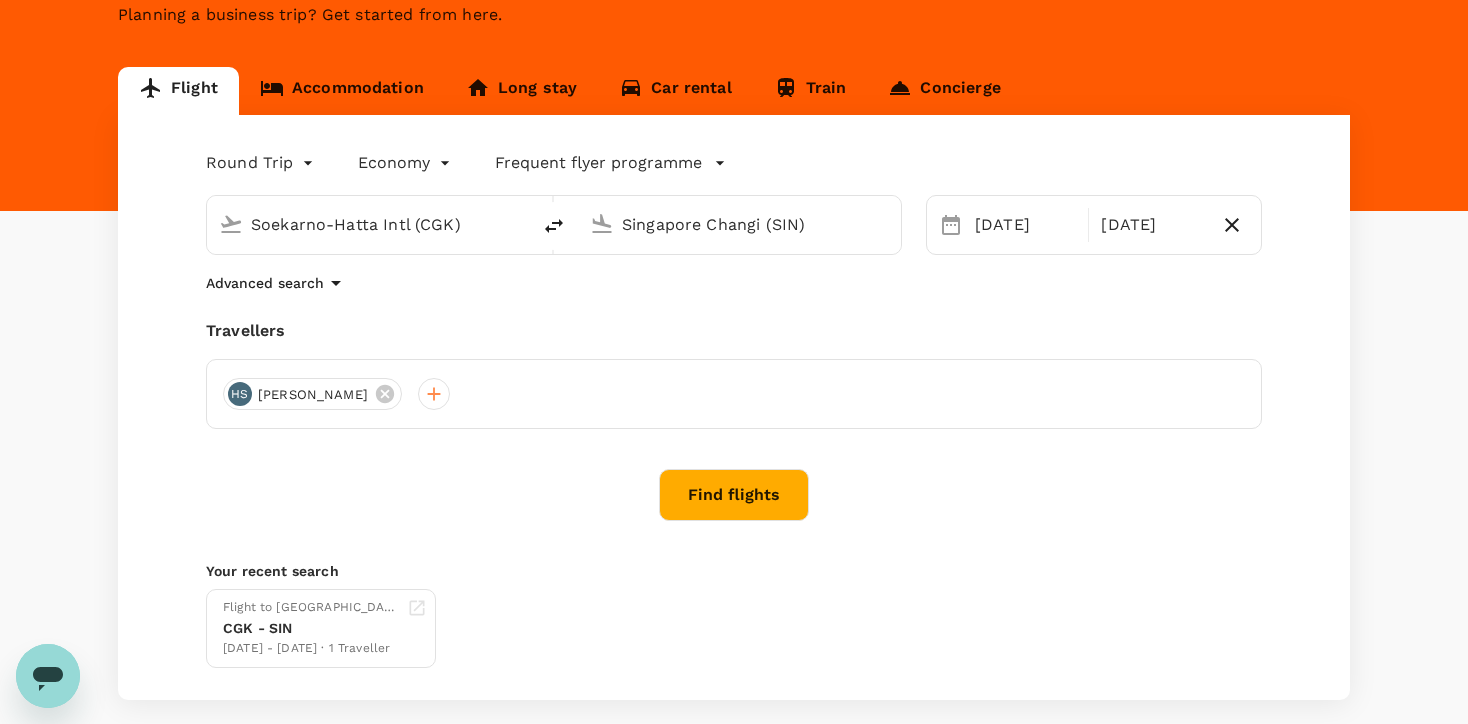 click on "Find flights" at bounding box center (734, 495) 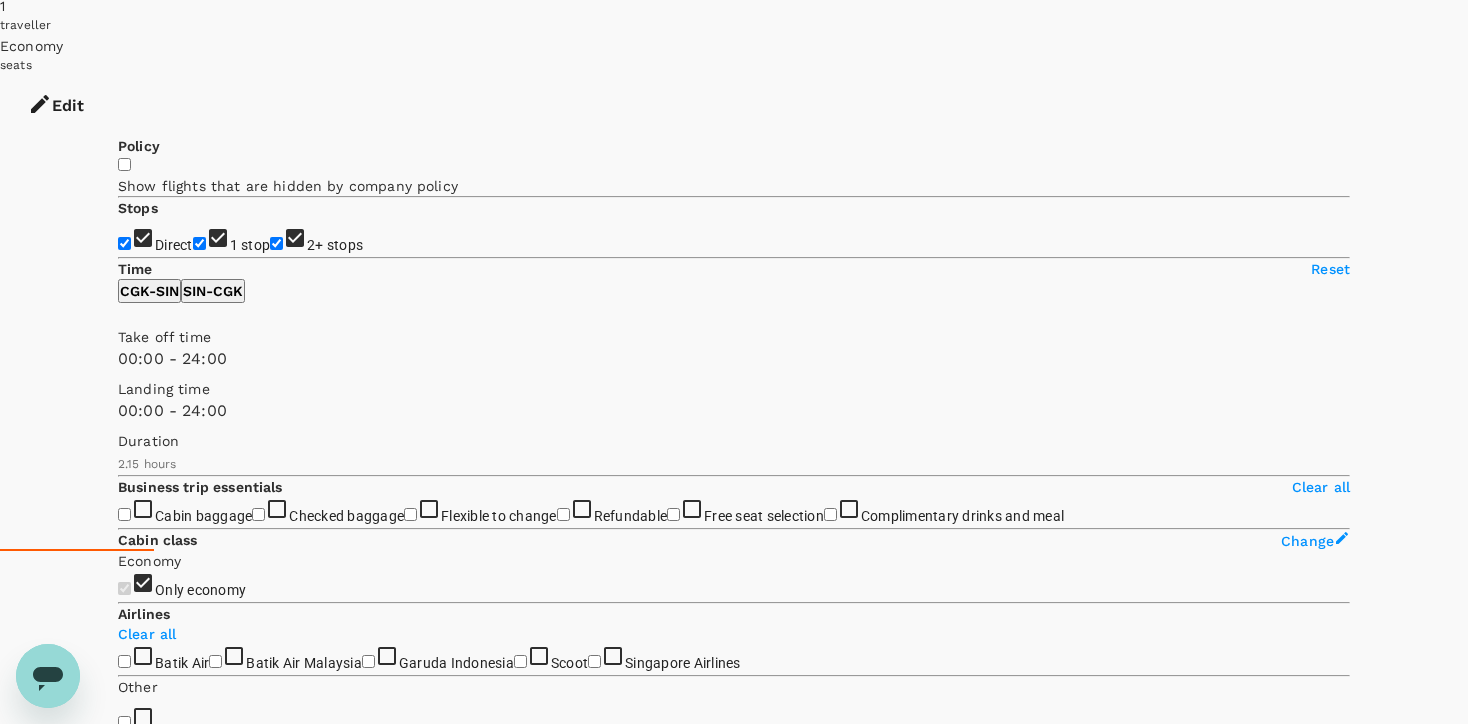 scroll, scrollTop: 192, scrollLeft: 0, axis: vertical 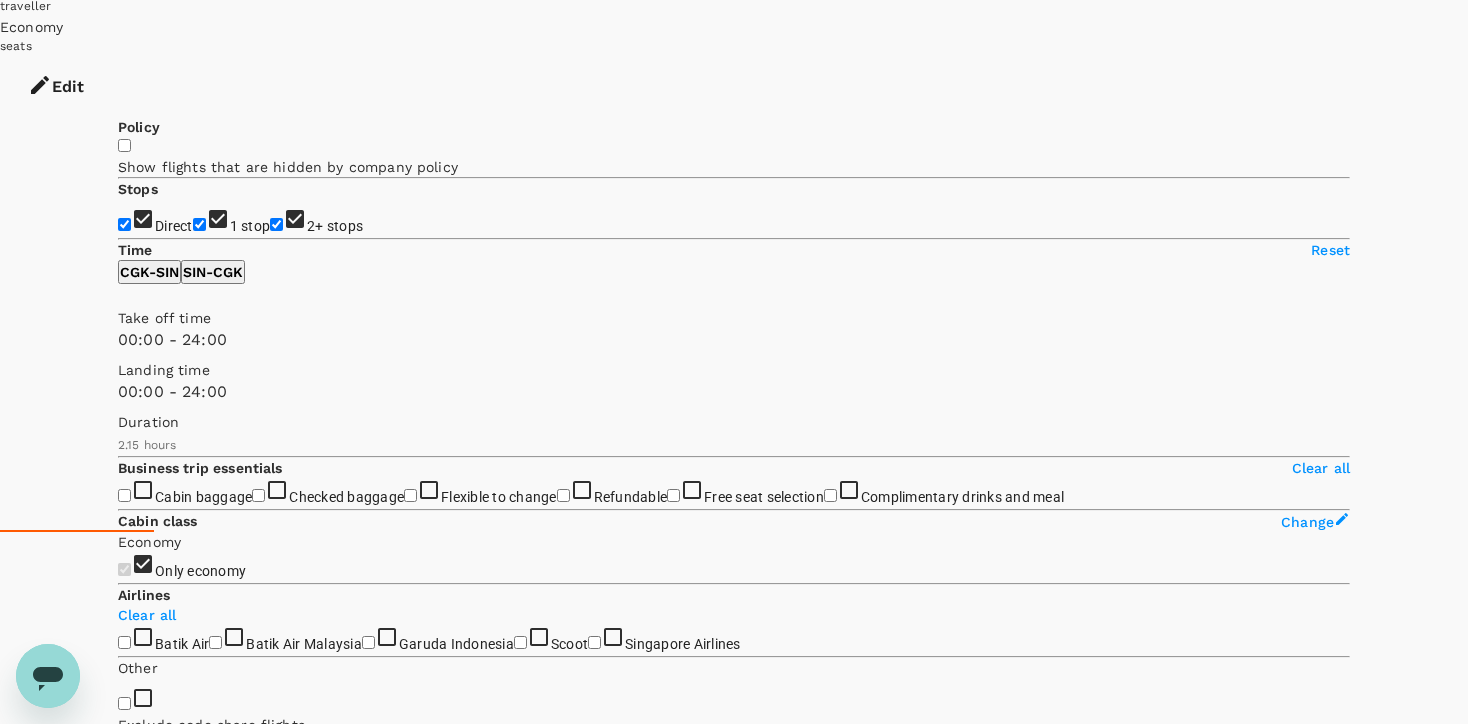 click on "SIN - CGK" at bounding box center [213, 272] 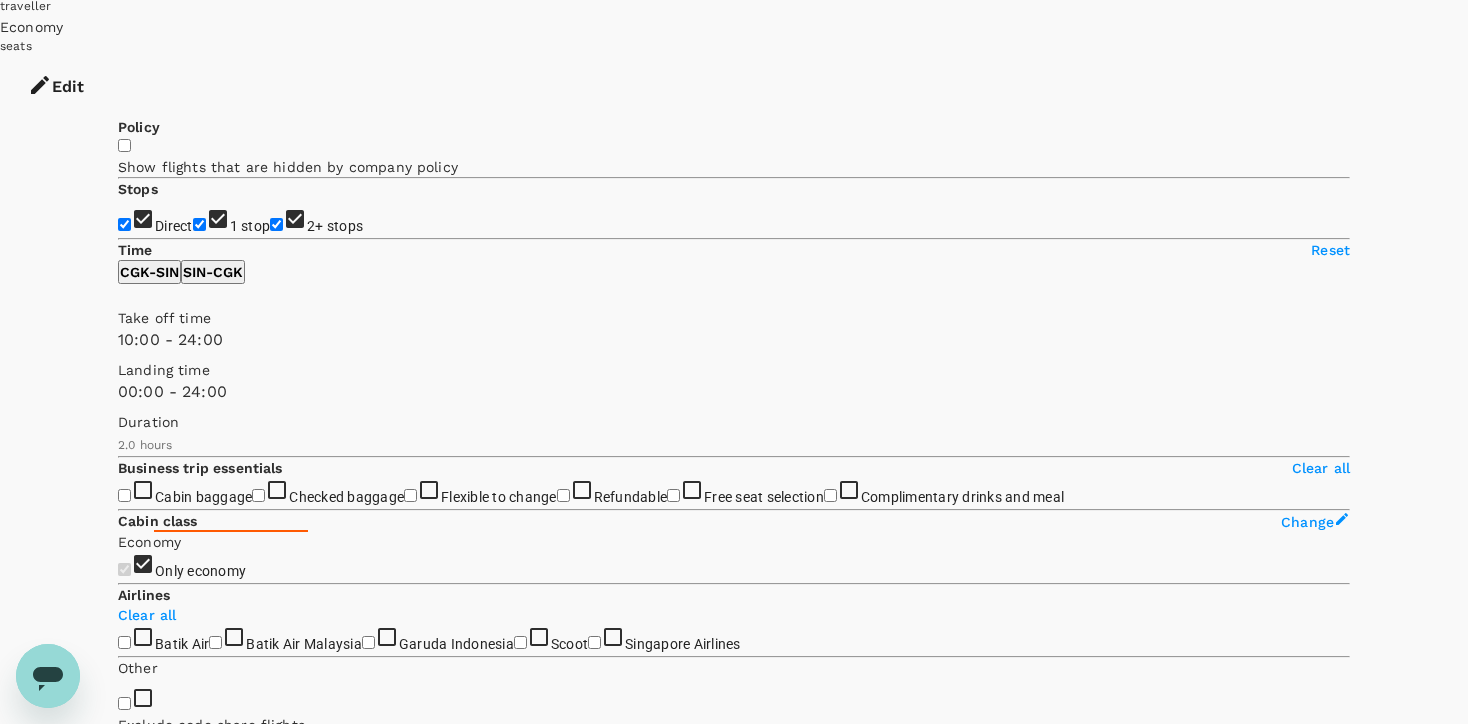 type on "0" 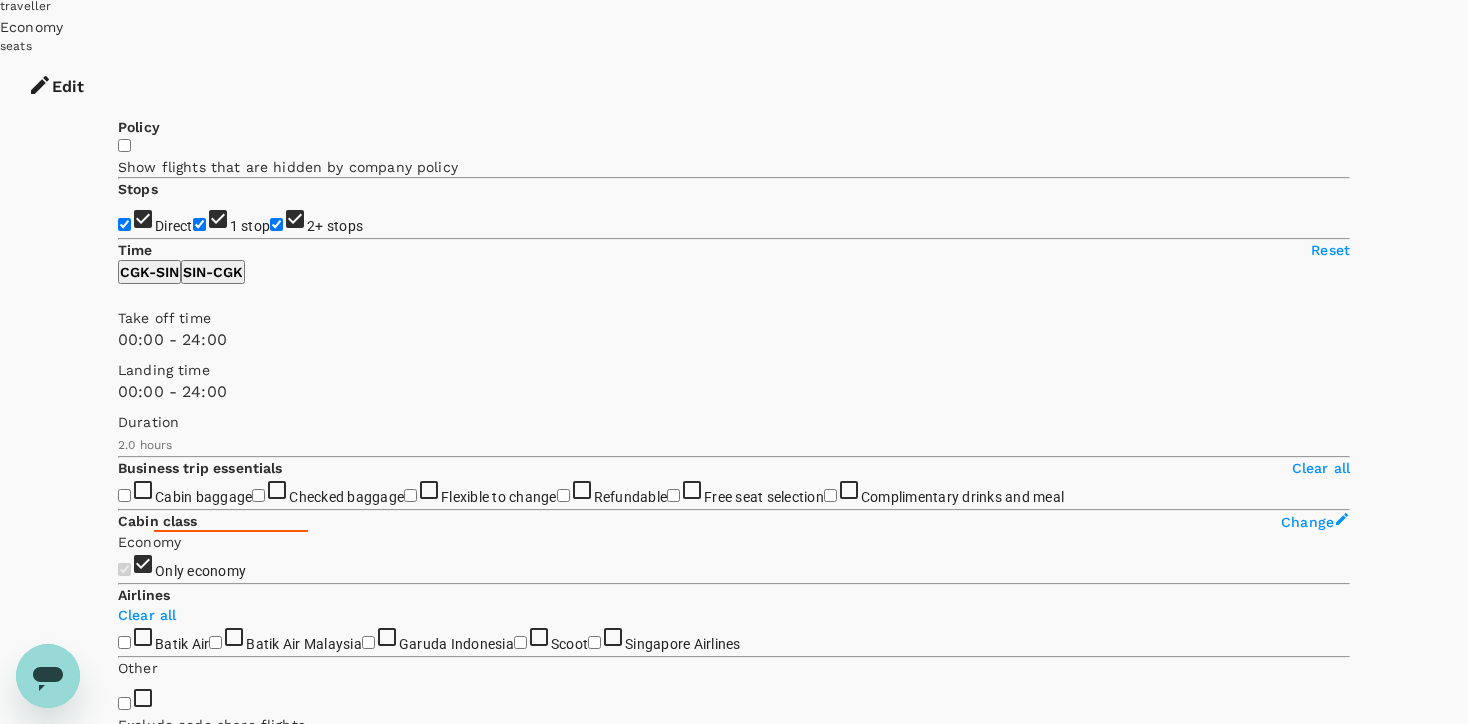 drag, startPoint x: 115, startPoint y: 401, endPoint x: 92, endPoint y: 402, distance: 23.021729 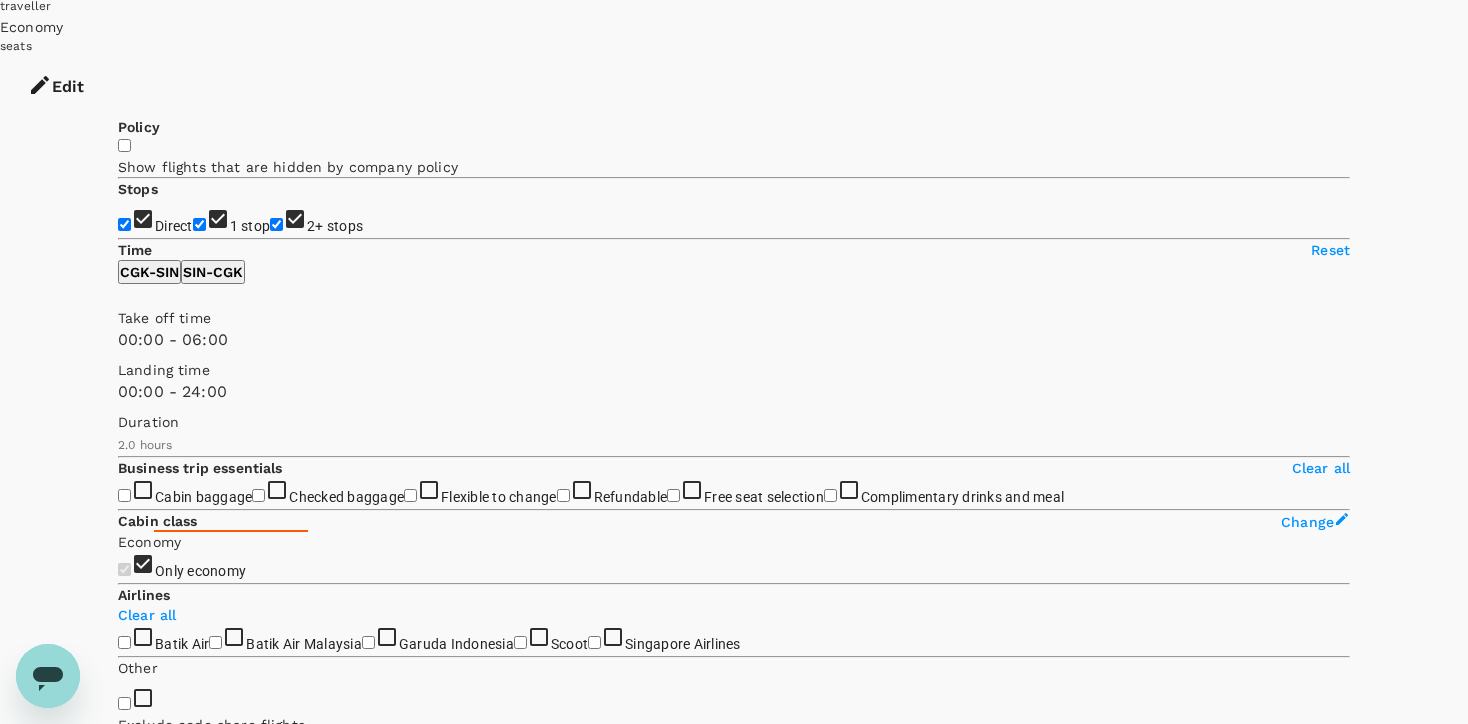 drag, startPoint x: 420, startPoint y: 405, endPoint x: 197, endPoint y: 407, distance: 223.00897 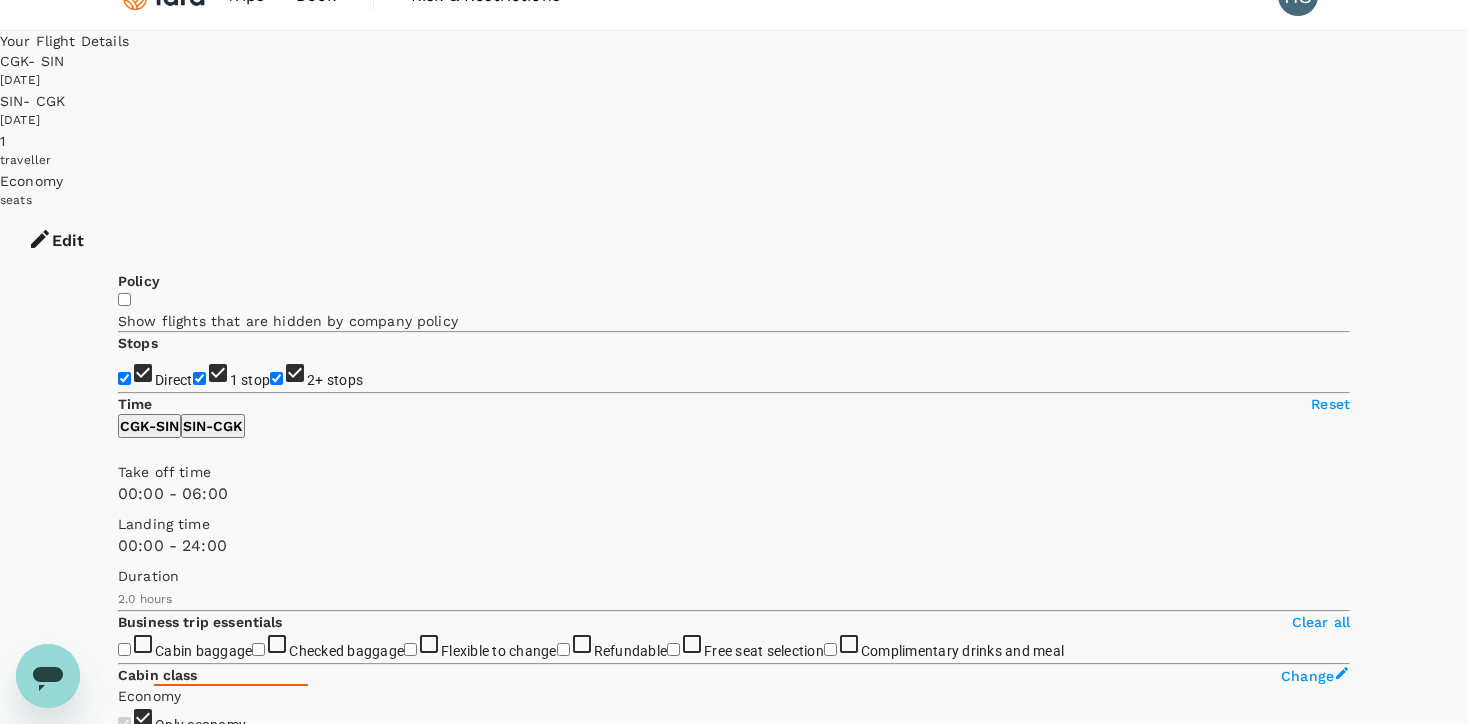 scroll, scrollTop: 0, scrollLeft: 0, axis: both 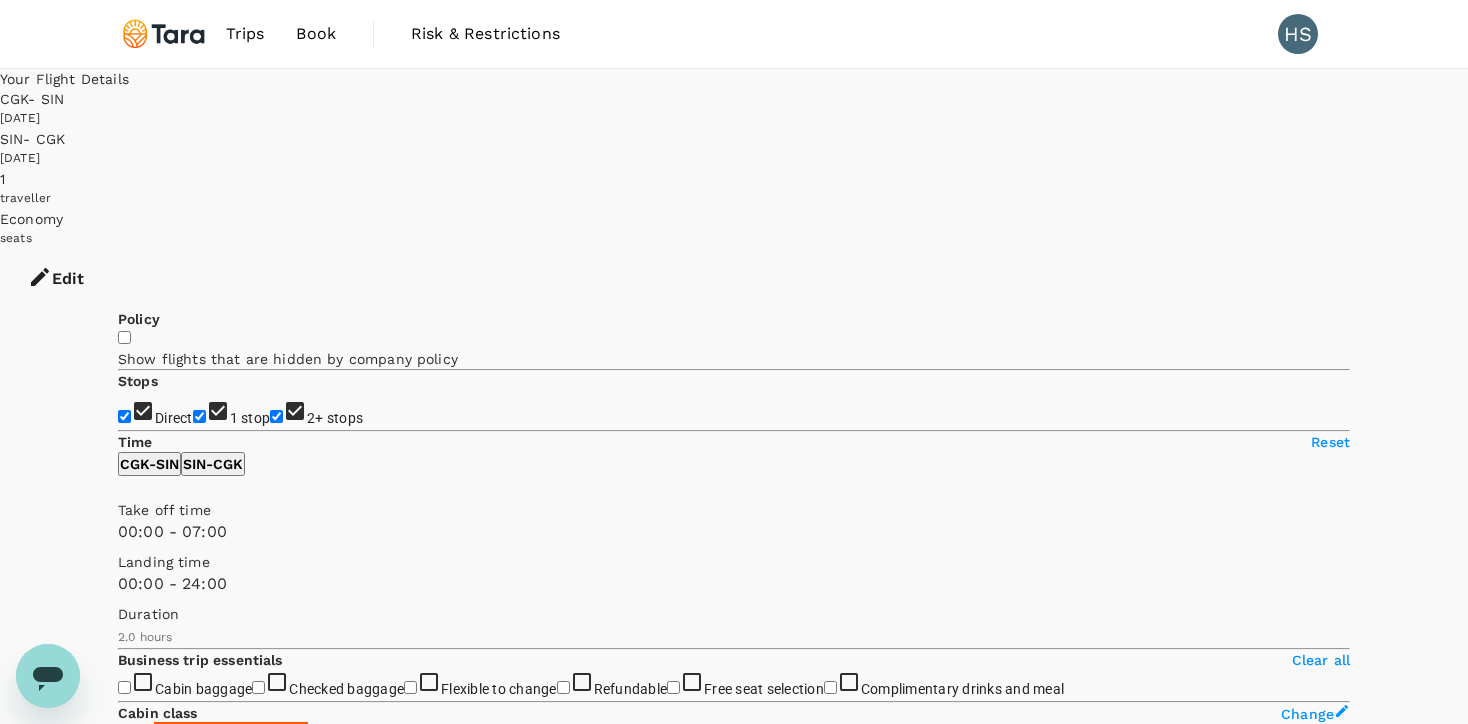 type on "450" 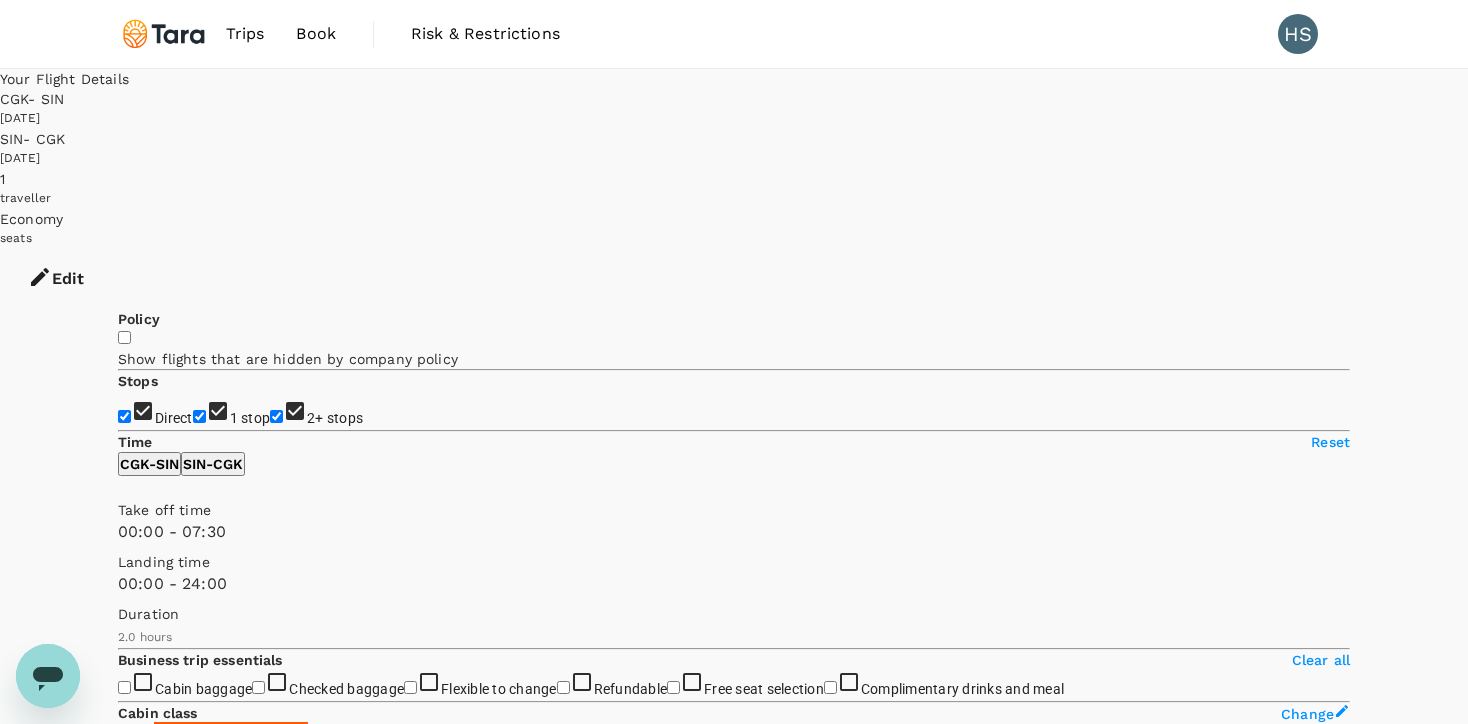 drag, startPoint x: 202, startPoint y: 587, endPoint x: 217, endPoint y: 587, distance: 15 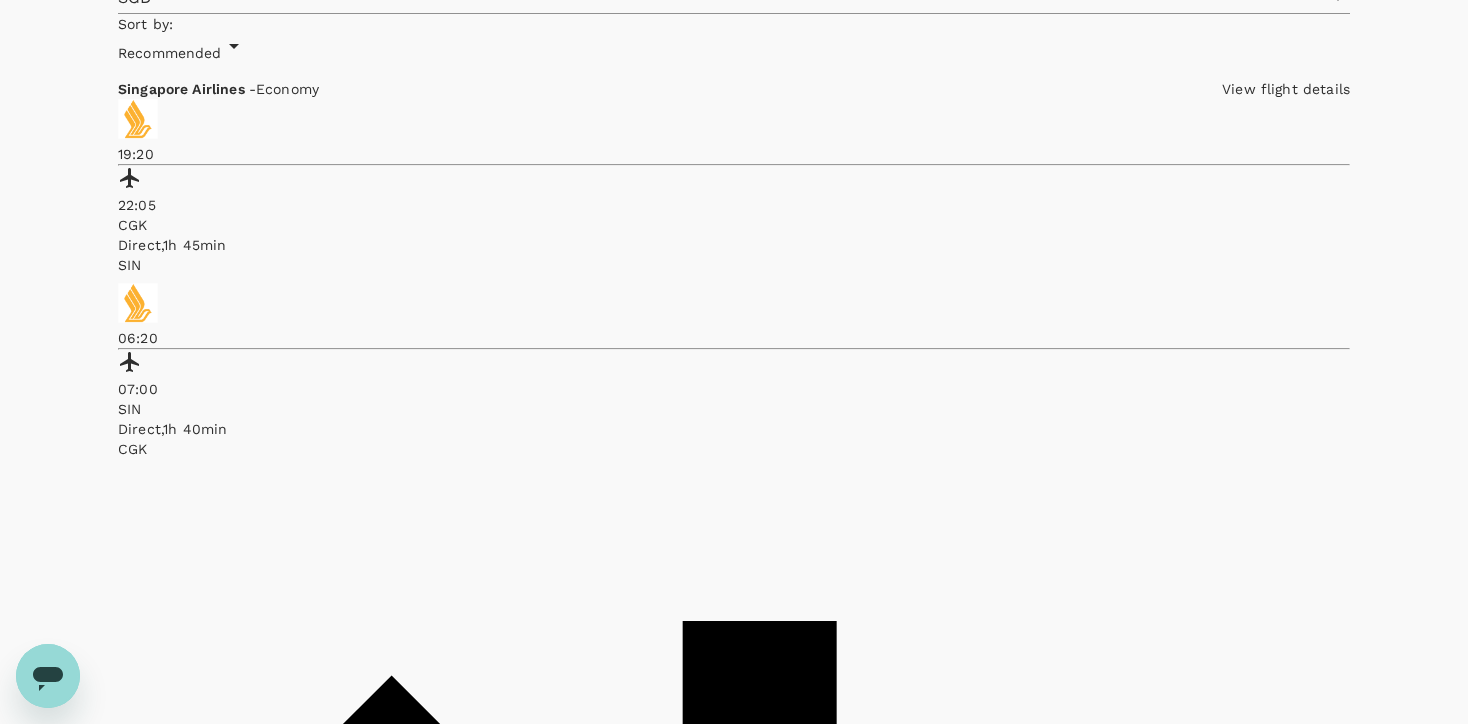 scroll, scrollTop: 1058, scrollLeft: 0, axis: vertical 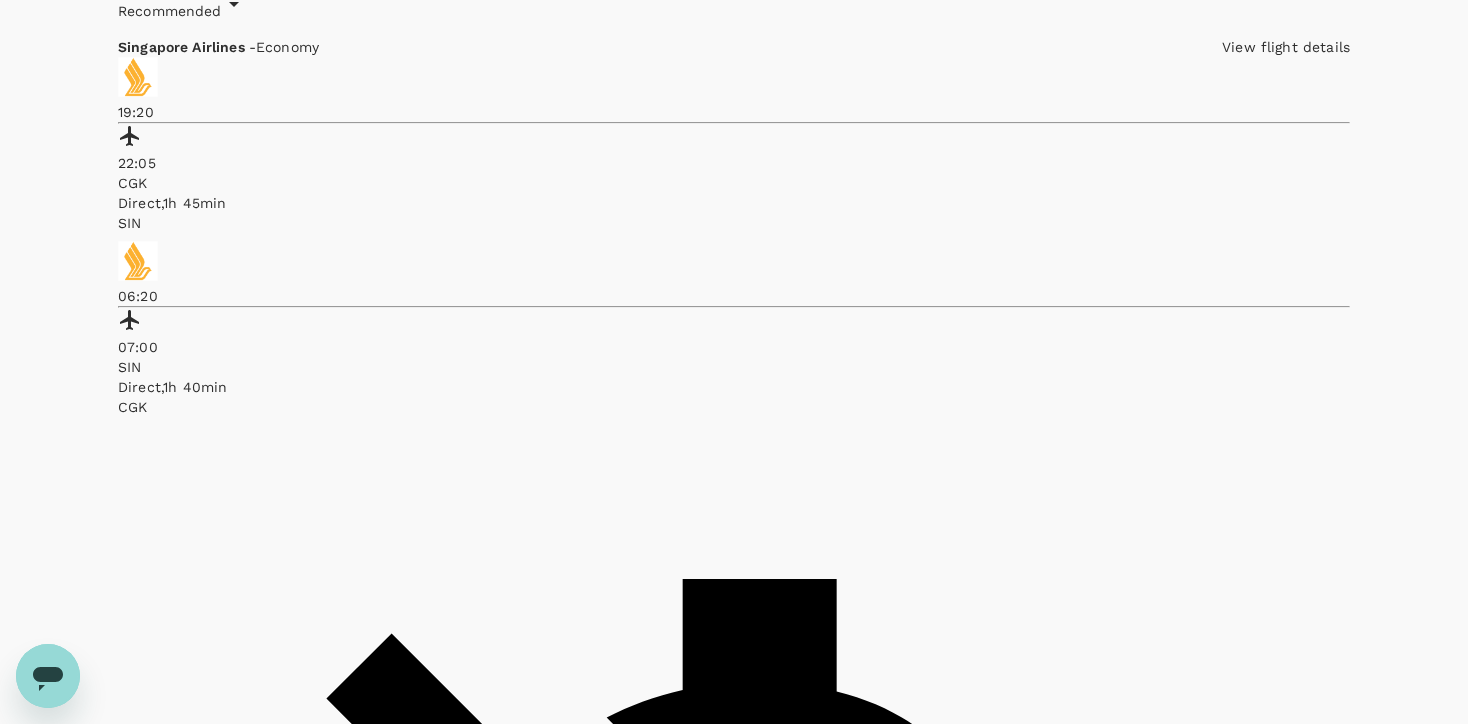 click on "Garuda Indonesia" at bounding box center [716, -224] 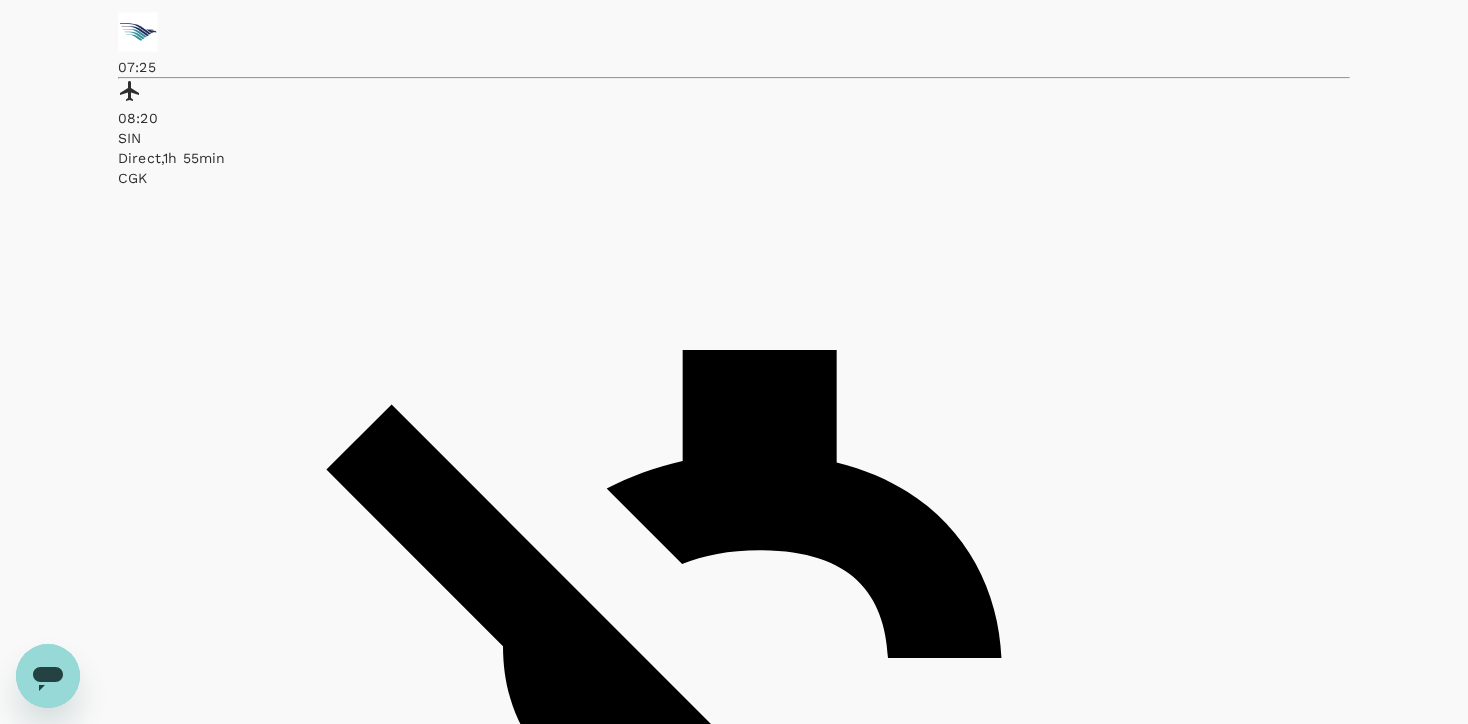 scroll, scrollTop: 1316, scrollLeft: 0, axis: vertical 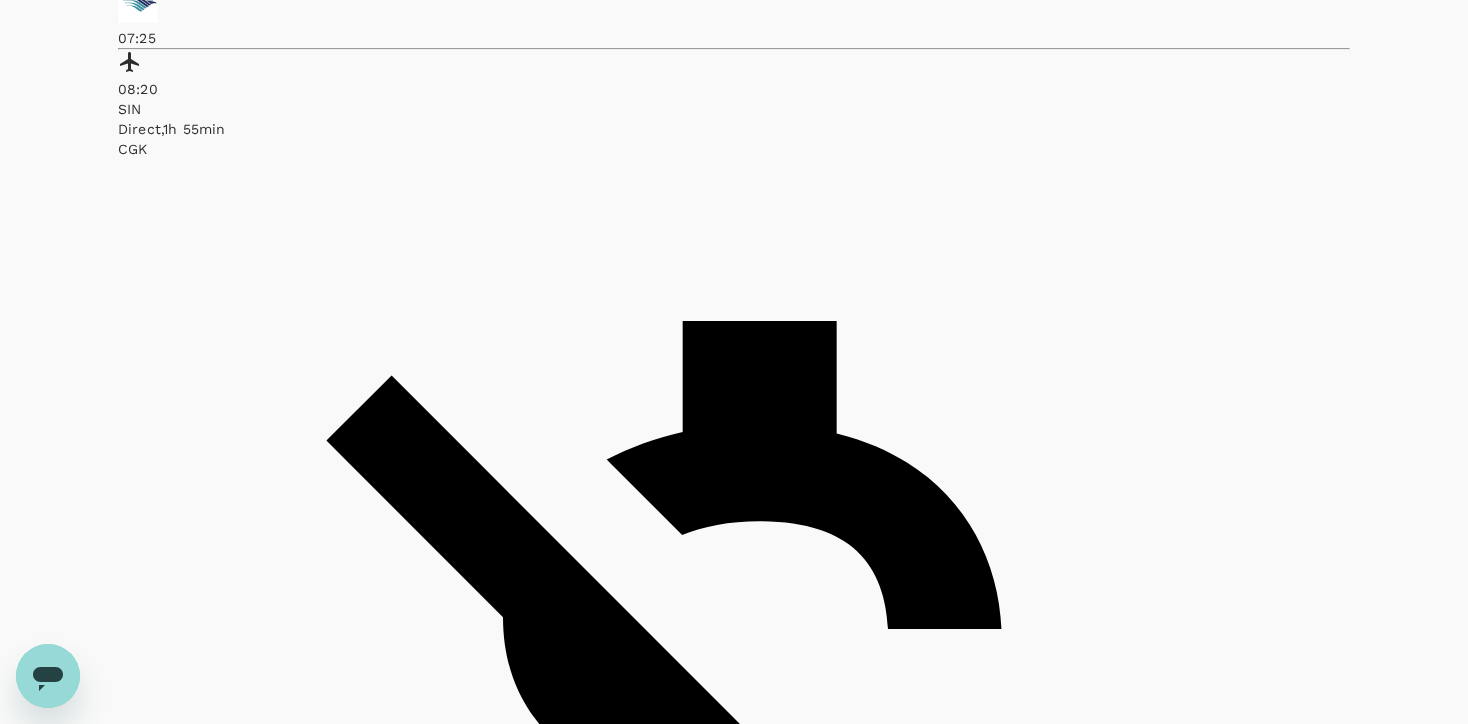 click on "Singapore Airlines" at bounding box center (1323, -482) 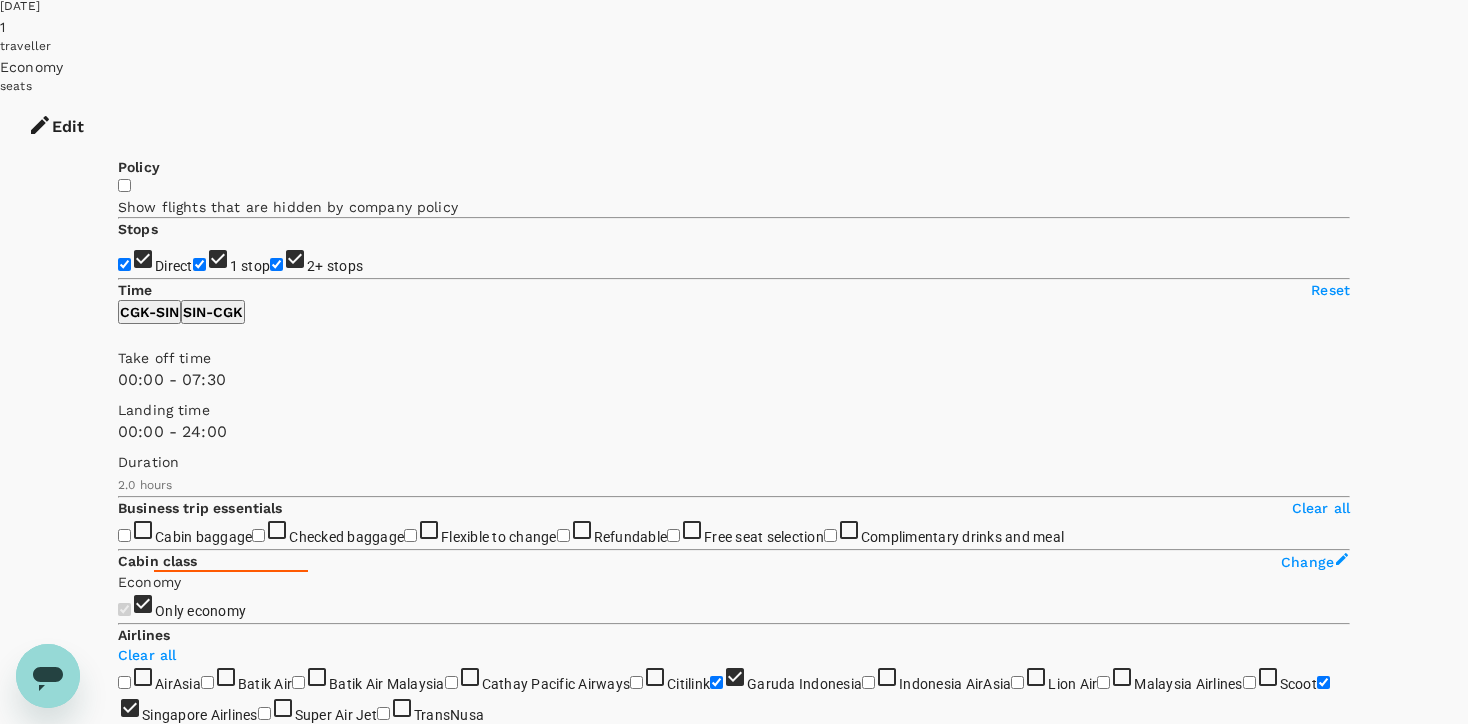scroll, scrollTop: 0, scrollLeft: 0, axis: both 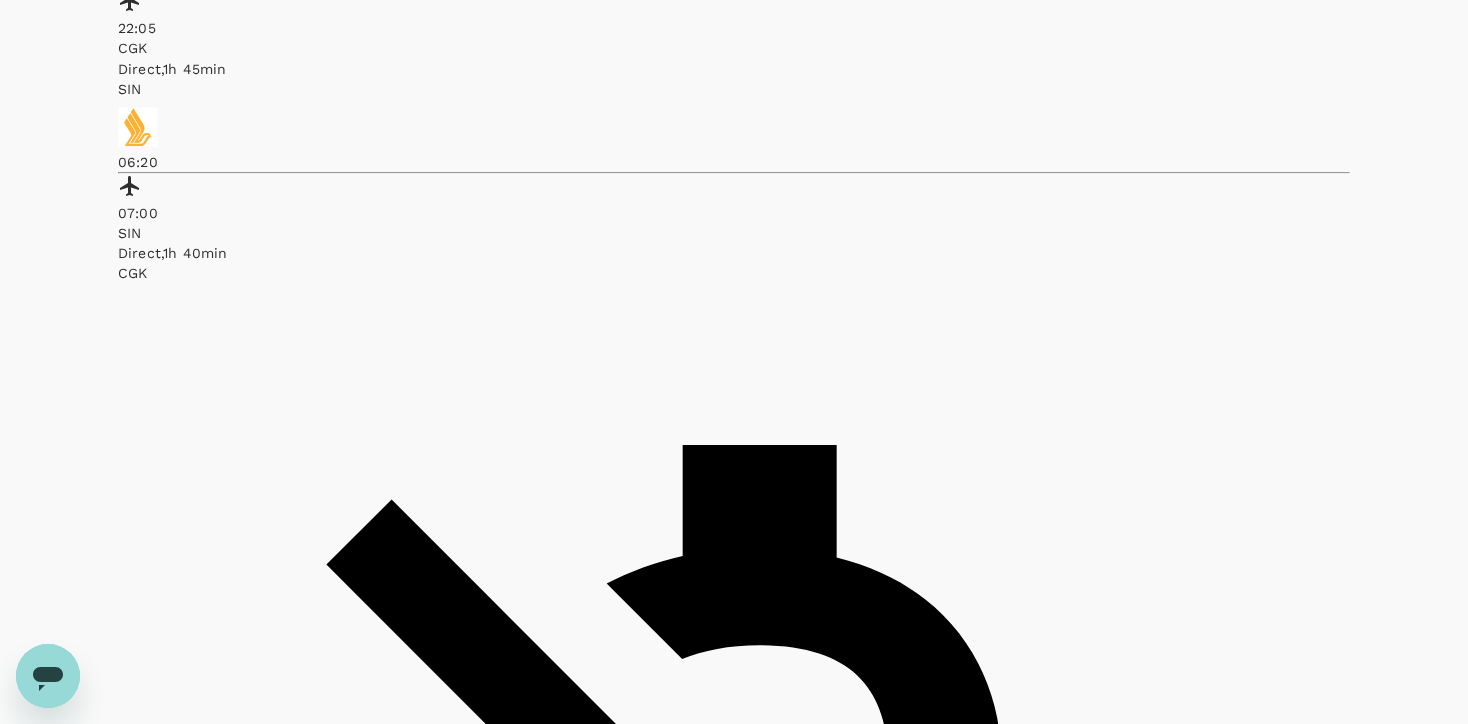 click on "Singapore Airlines" at bounding box center [1323, -352] 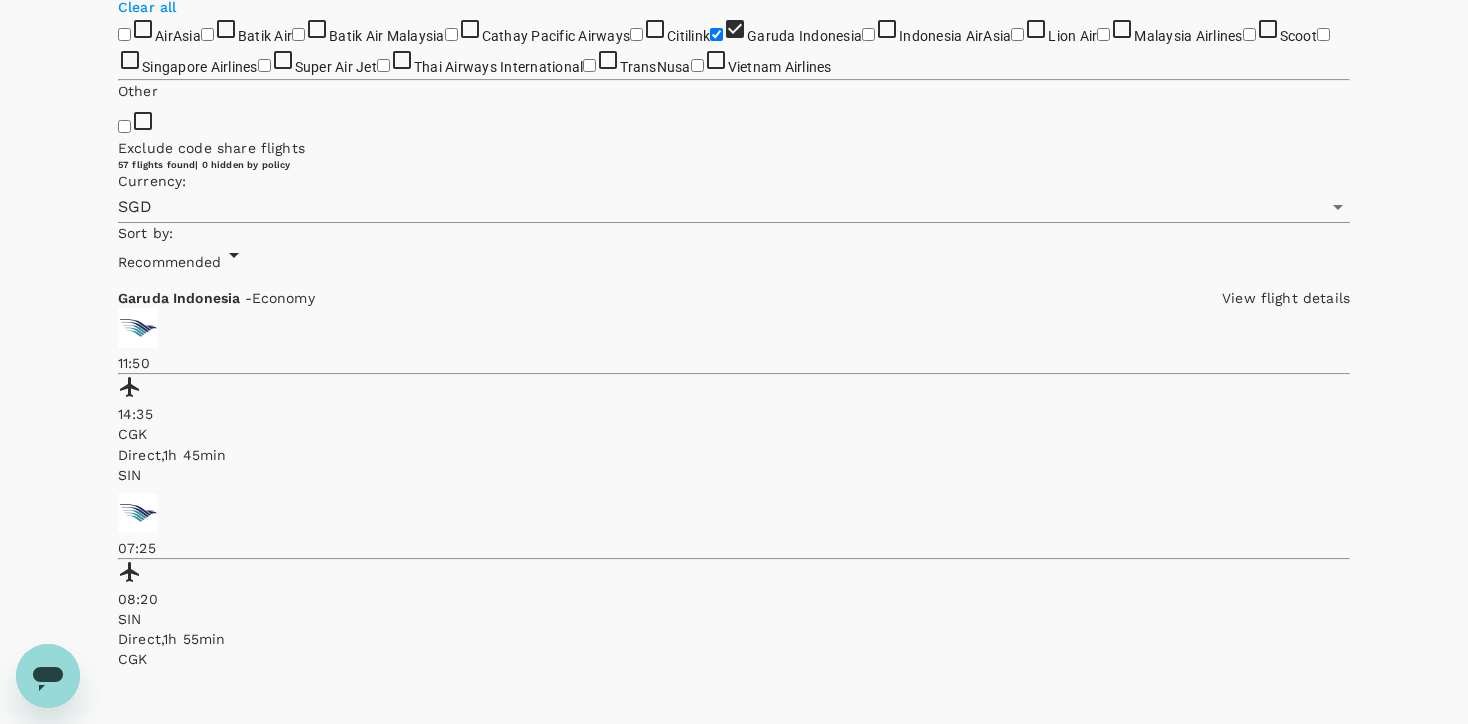 scroll, scrollTop: 806, scrollLeft: 0, axis: vertical 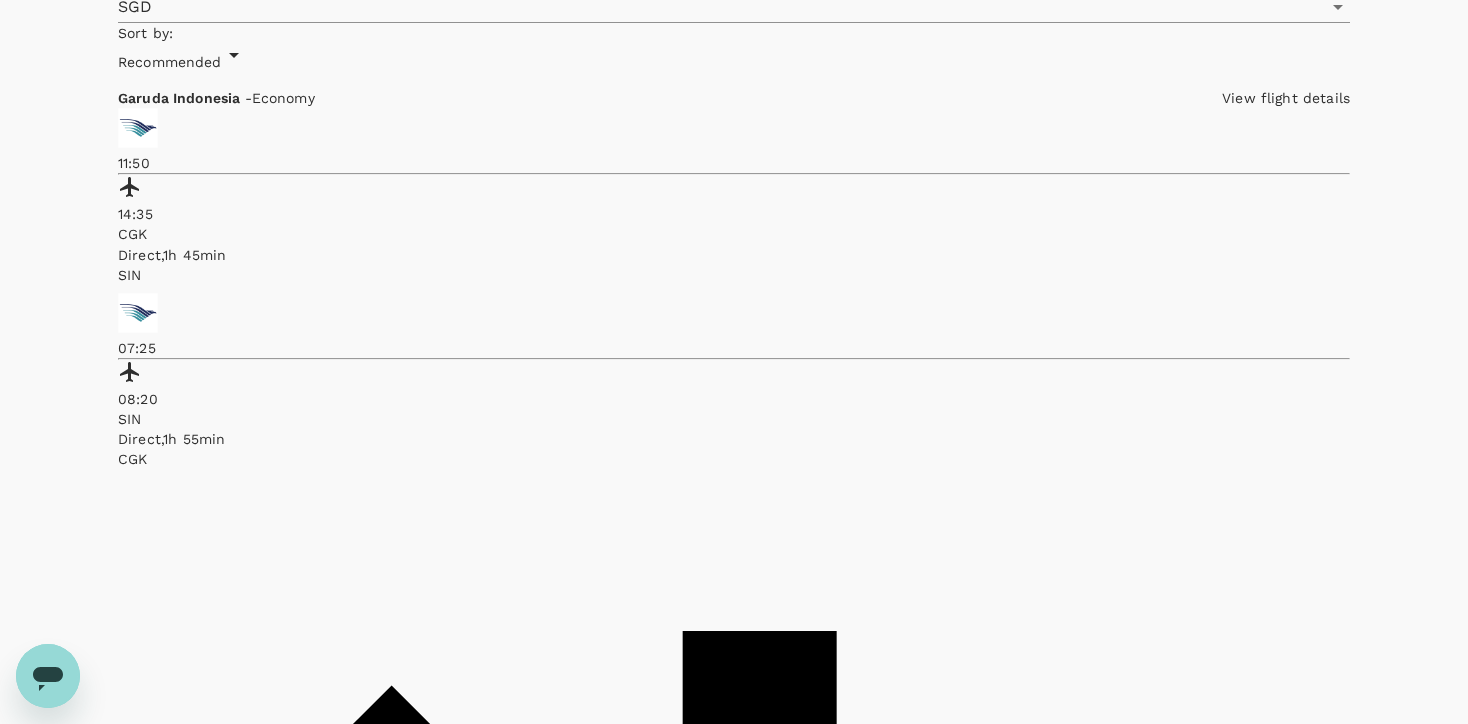 click on "Singapore Airlines" at bounding box center (1323, -166) 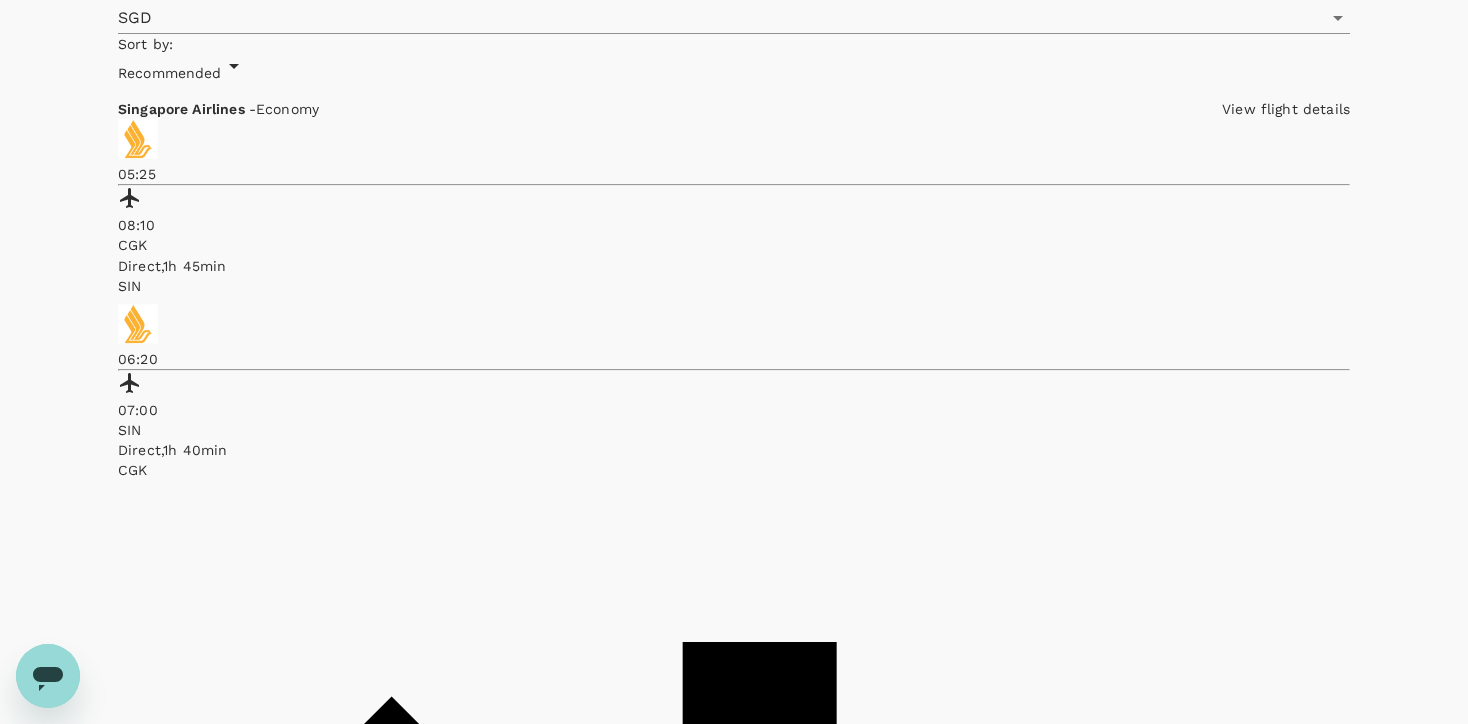 scroll, scrollTop: 1053, scrollLeft: 0, axis: vertical 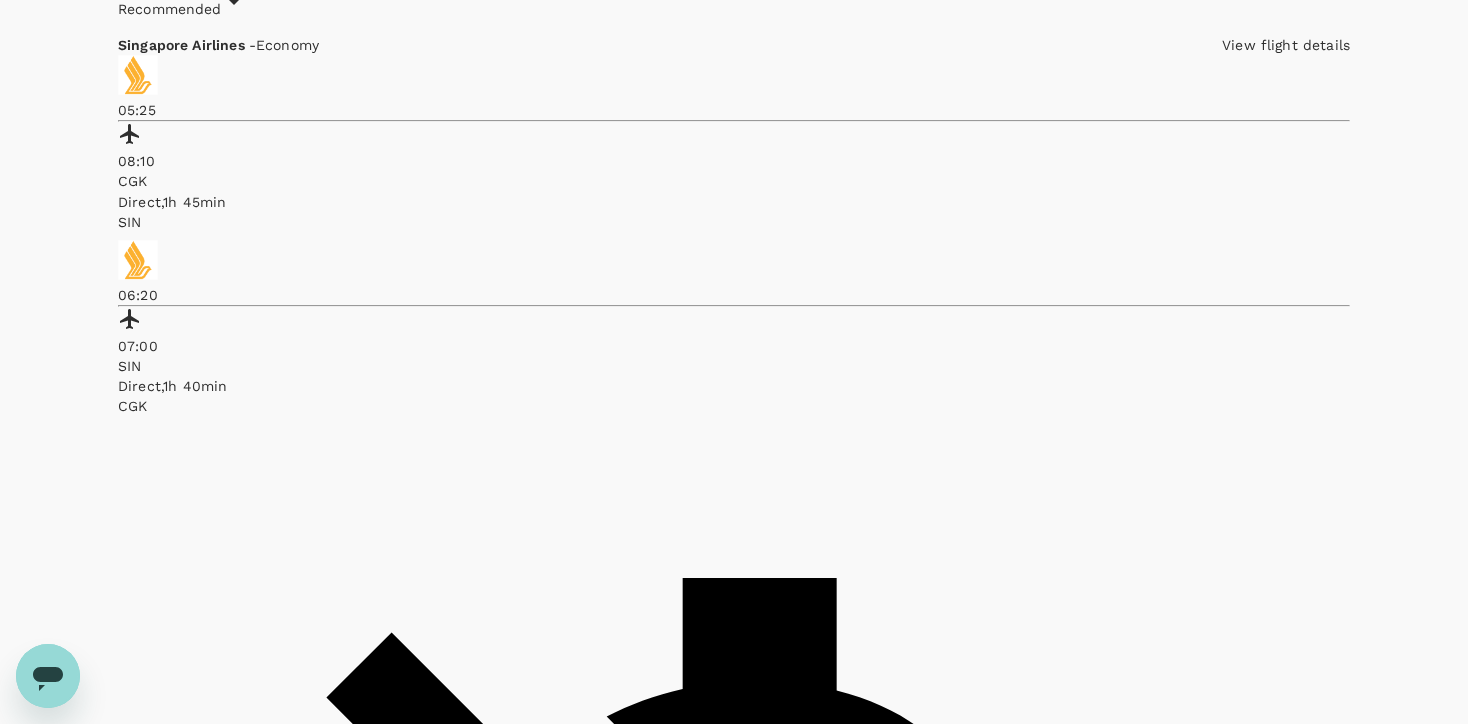 click on "Singapore Airlines" at bounding box center [1323, -219] 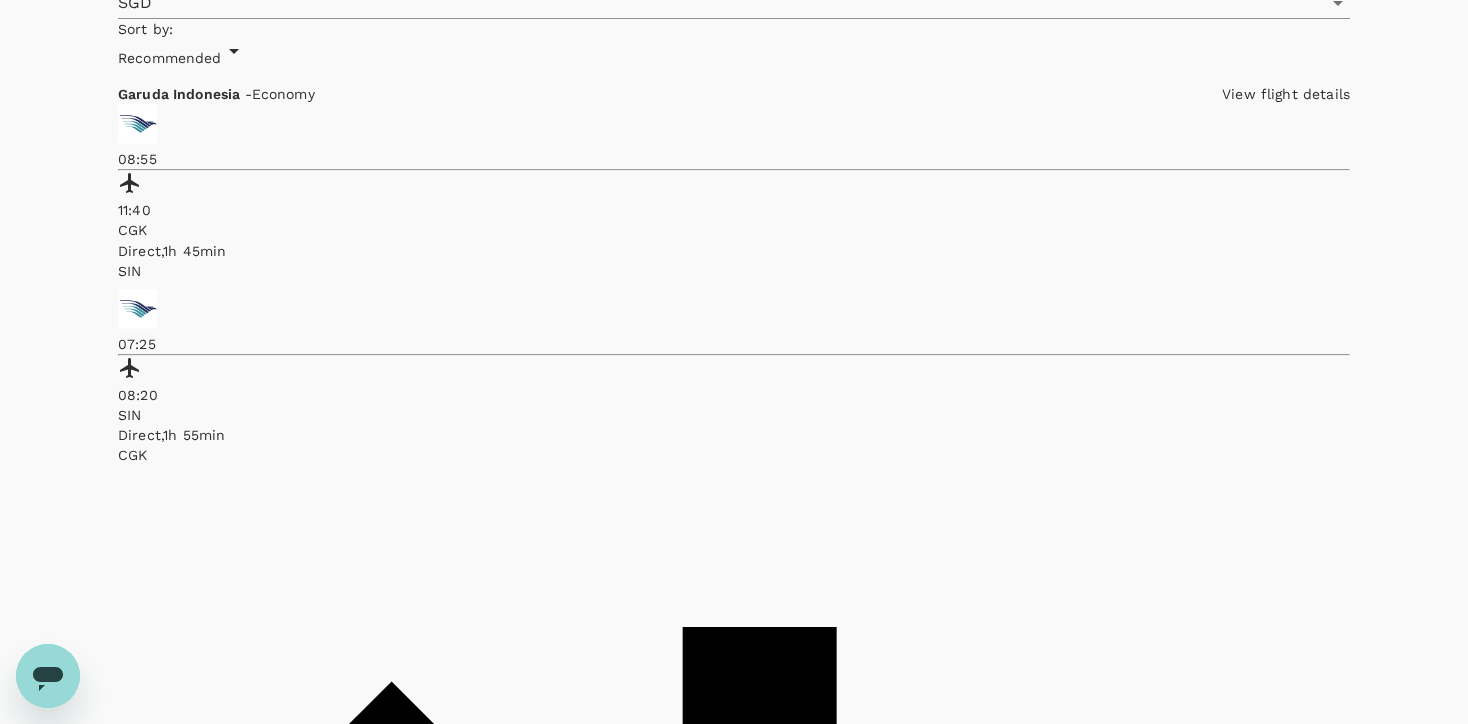 scroll, scrollTop: 1008, scrollLeft: 0, axis: vertical 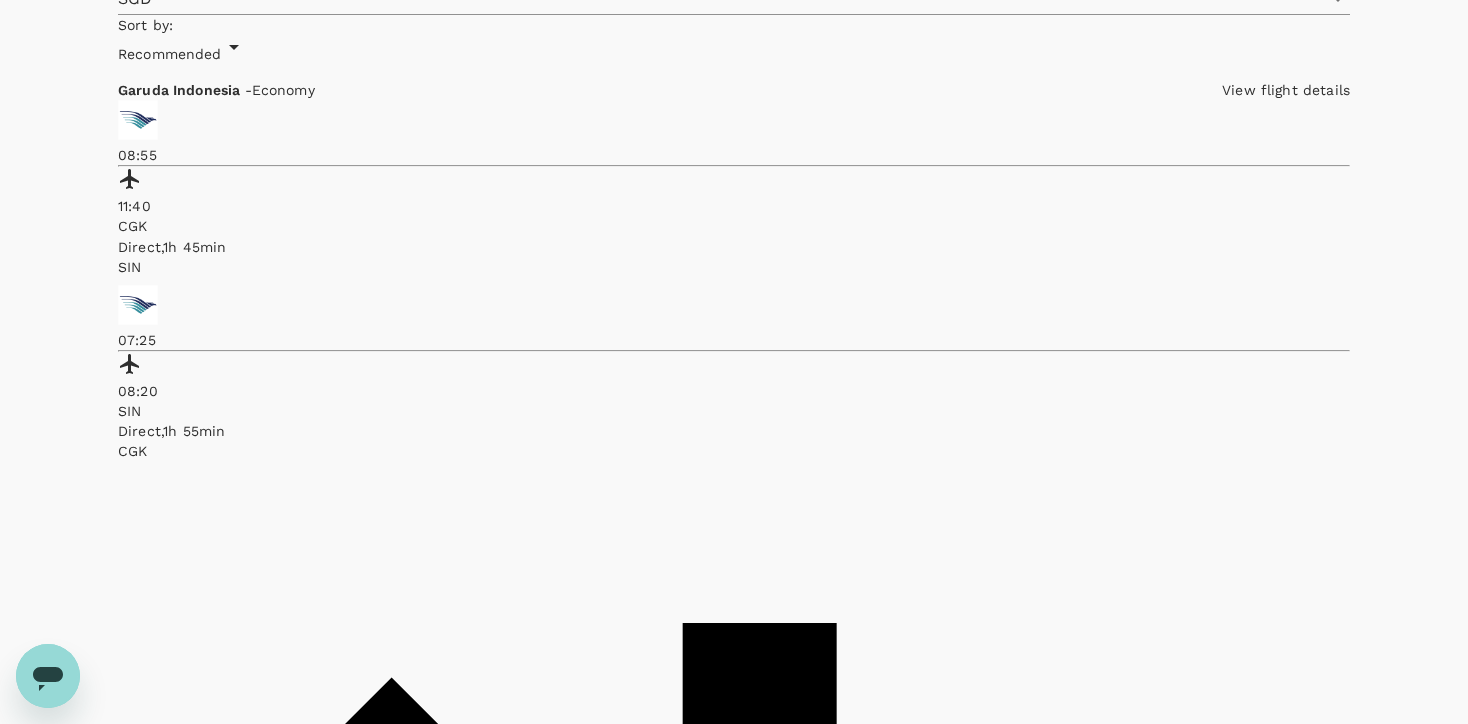 click on "Refresh Search" at bounding box center (48, 60900) 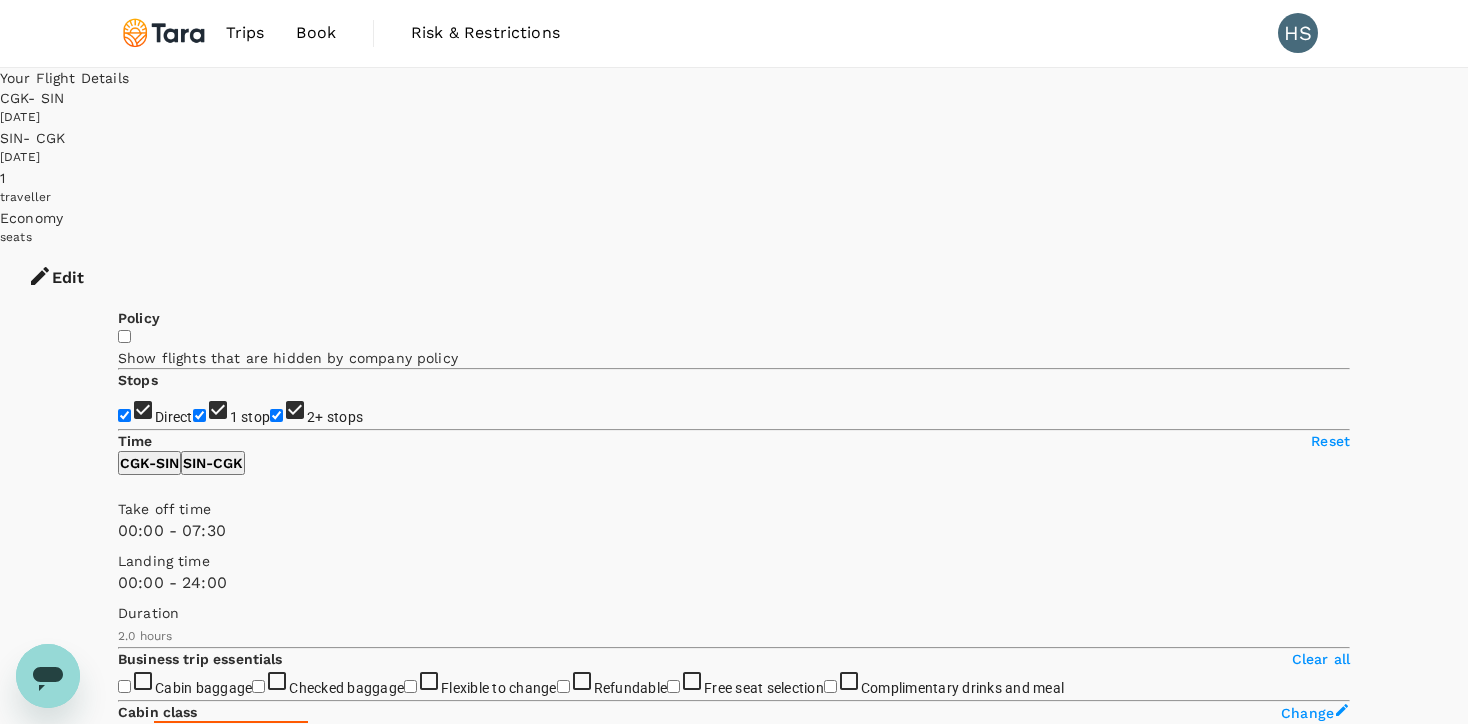 scroll, scrollTop: 0, scrollLeft: 0, axis: both 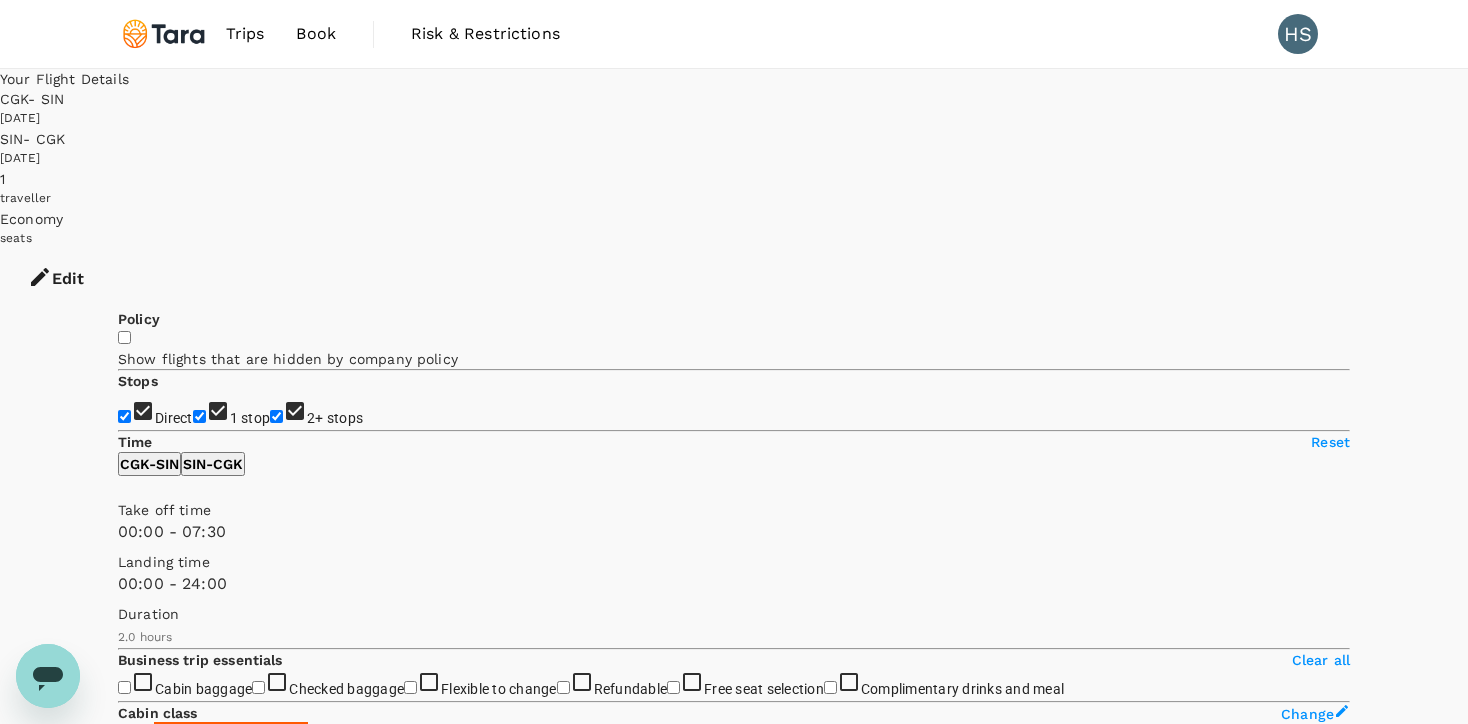 type on "120" 